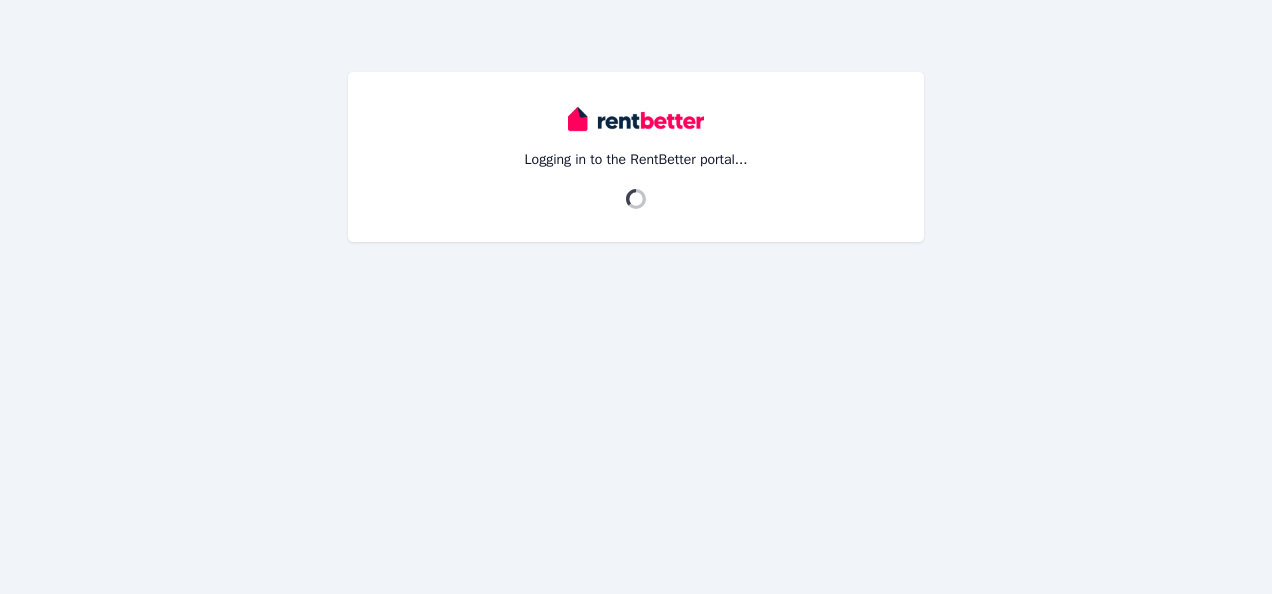 scroll, scrollTop: 0, scrollLeft: 0, axis: both 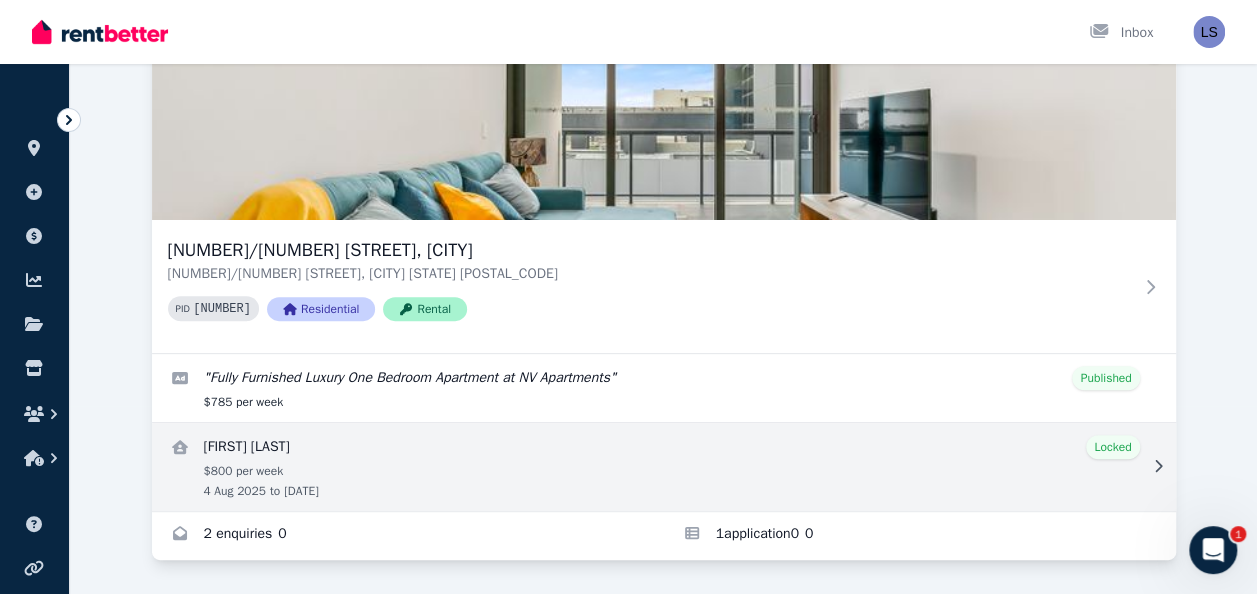 click at bounding box center [664, 467] 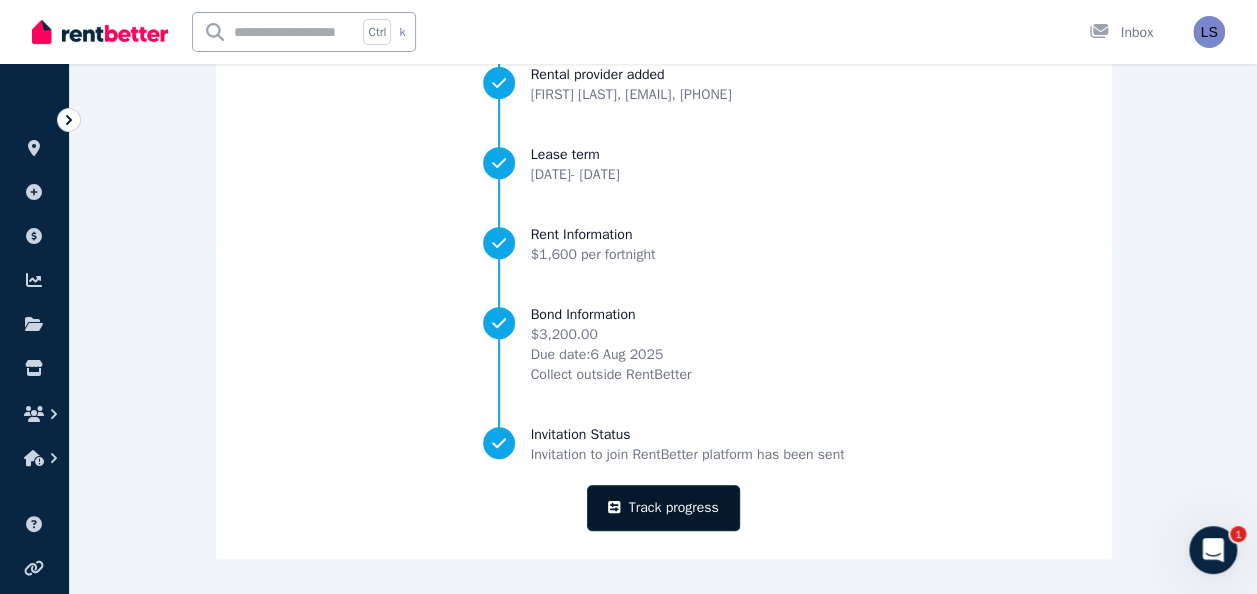 scroll, scrollTop: 0, scrollLeft: 0, axis: both 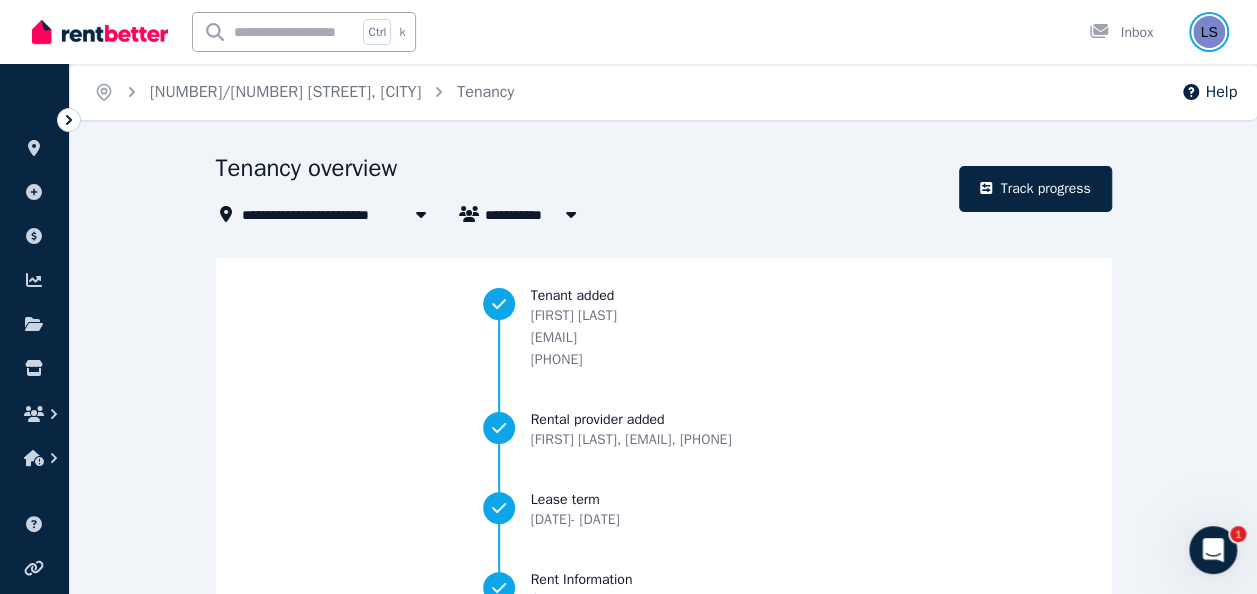 click at bounding box center (1209, 32) 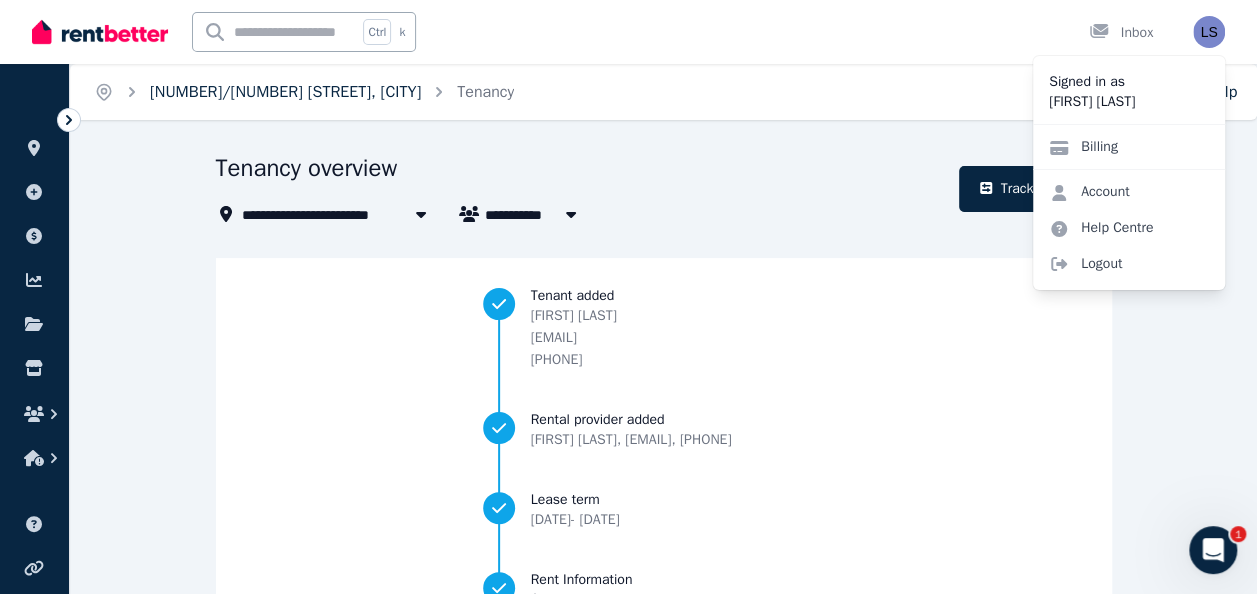 click on "[NUMBER]/[NUMBER] [STREET], [CITY]" at bounding box center [285, 92] 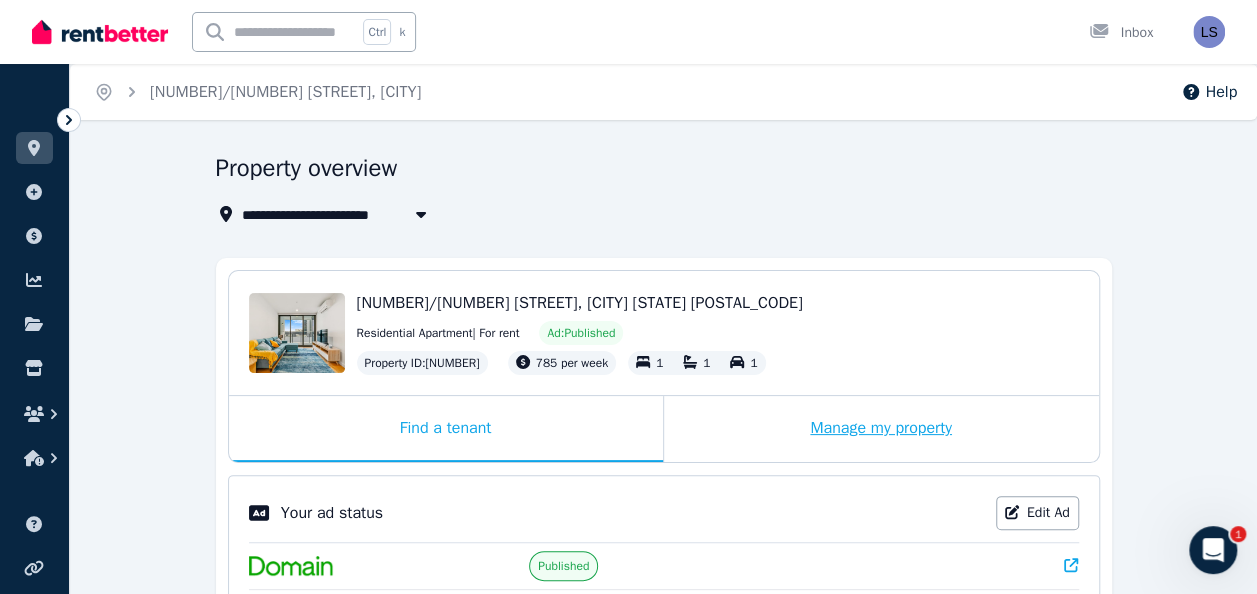 click on "Manage my property" at bounding box center (881, 429) 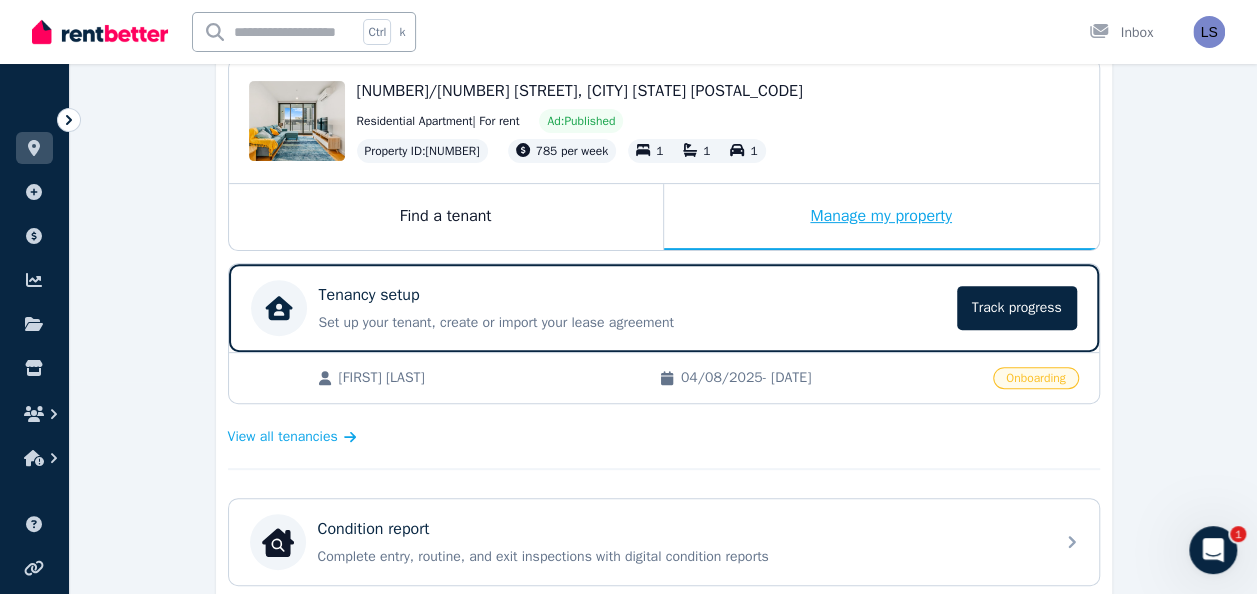 scroll, scrollTop: 226, scrollLeft: 0, axis: vertical 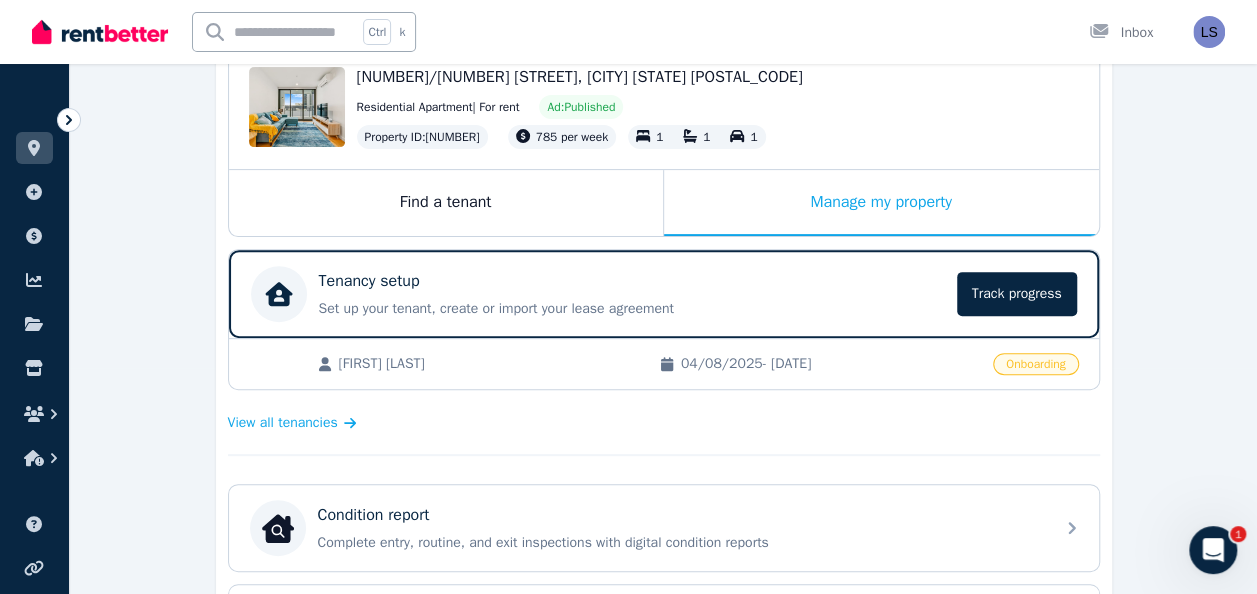 click on "[FIRST] [LAST]" at bounding box center [489, 364] 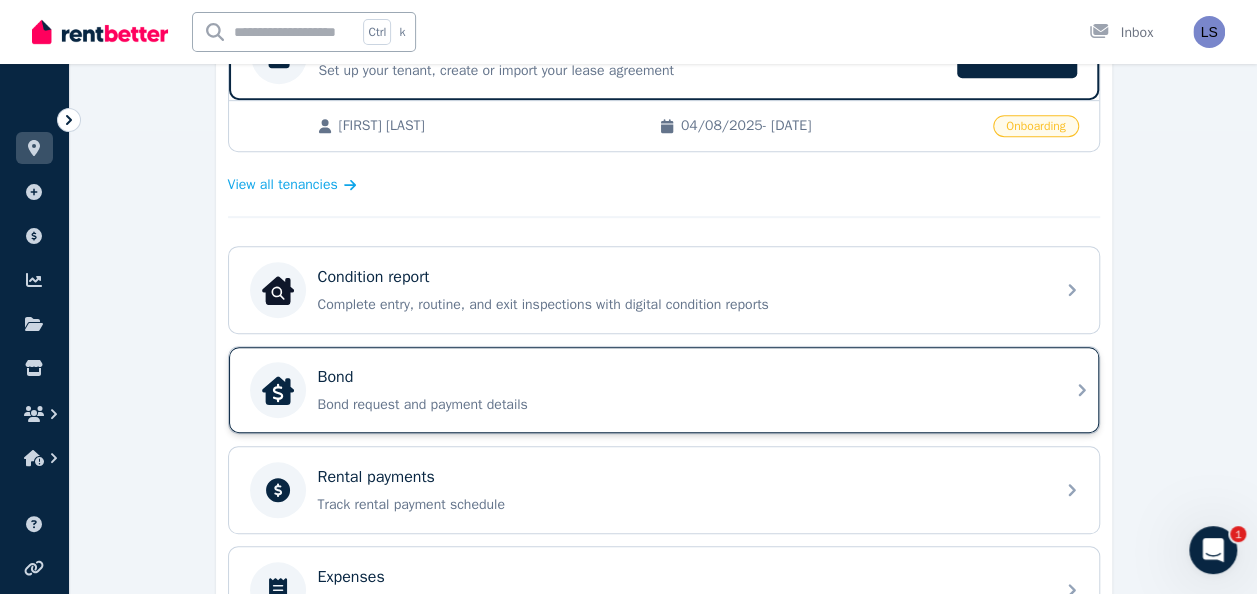 scroll, scrollTop: 442, scrollLeft: 0, axis: vertical 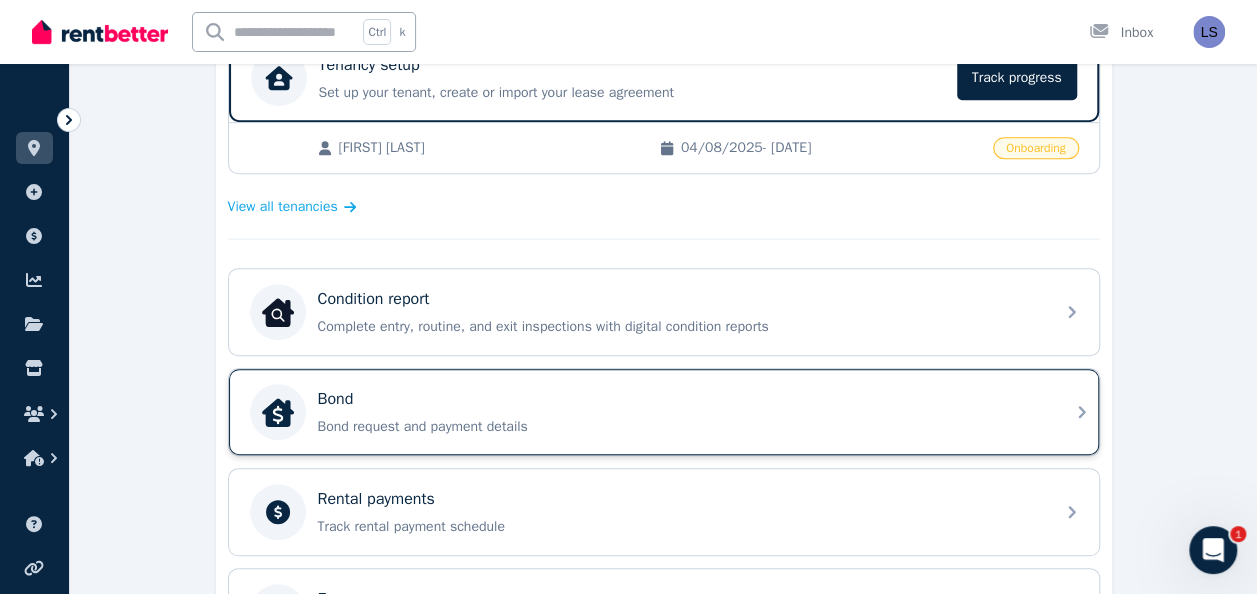 click on "Bond" at bounding box center (680, 399) 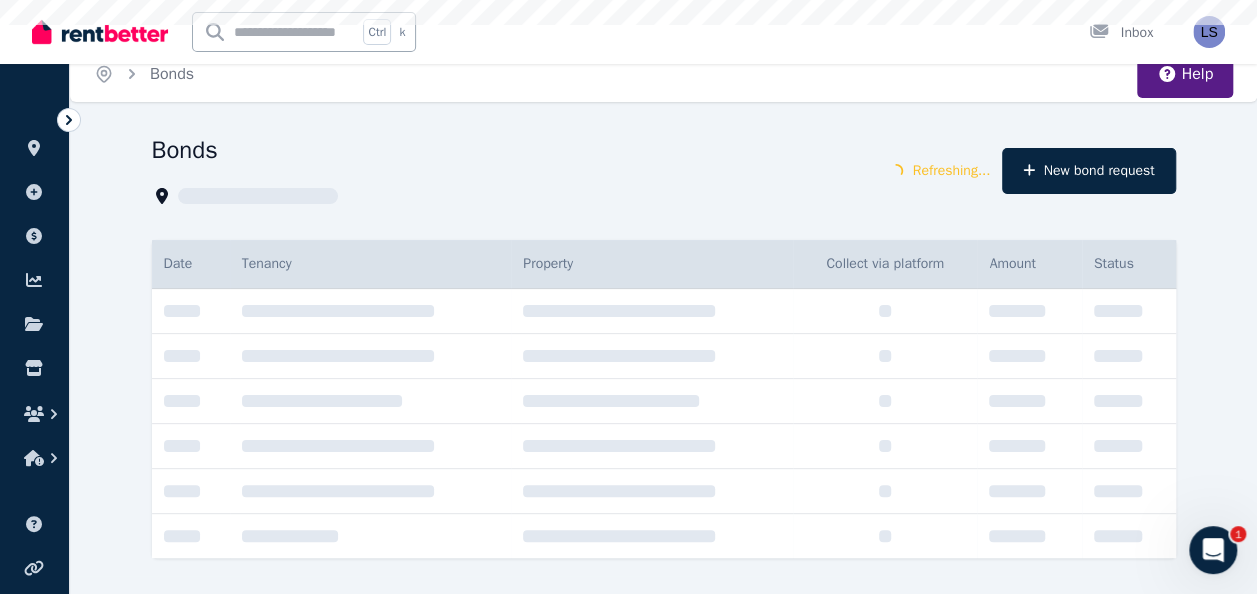 scroll, scrollTop: 0, scrollLeft: 0, axis: both 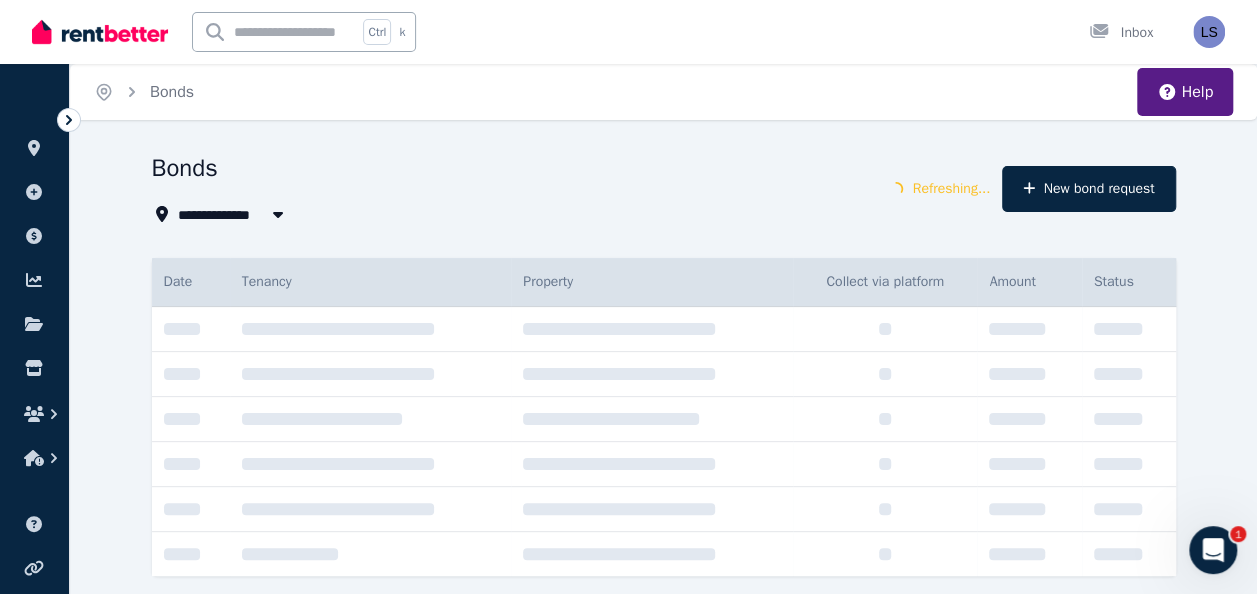 type on "**********" 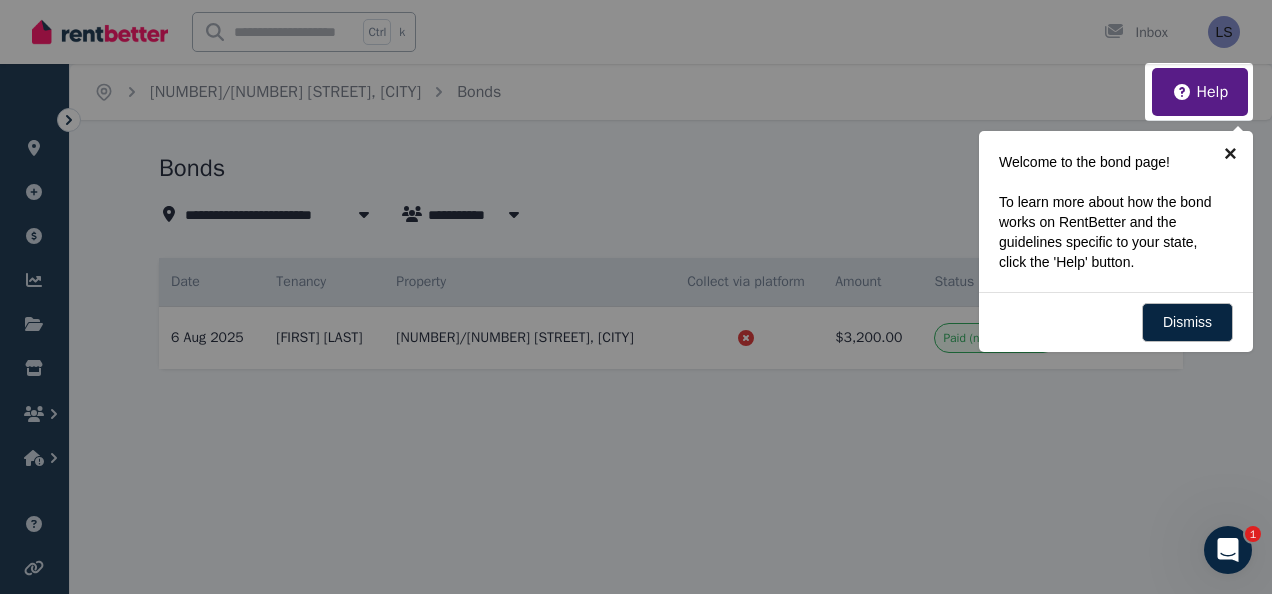 click on "×" at bounding box center [1230, 153] 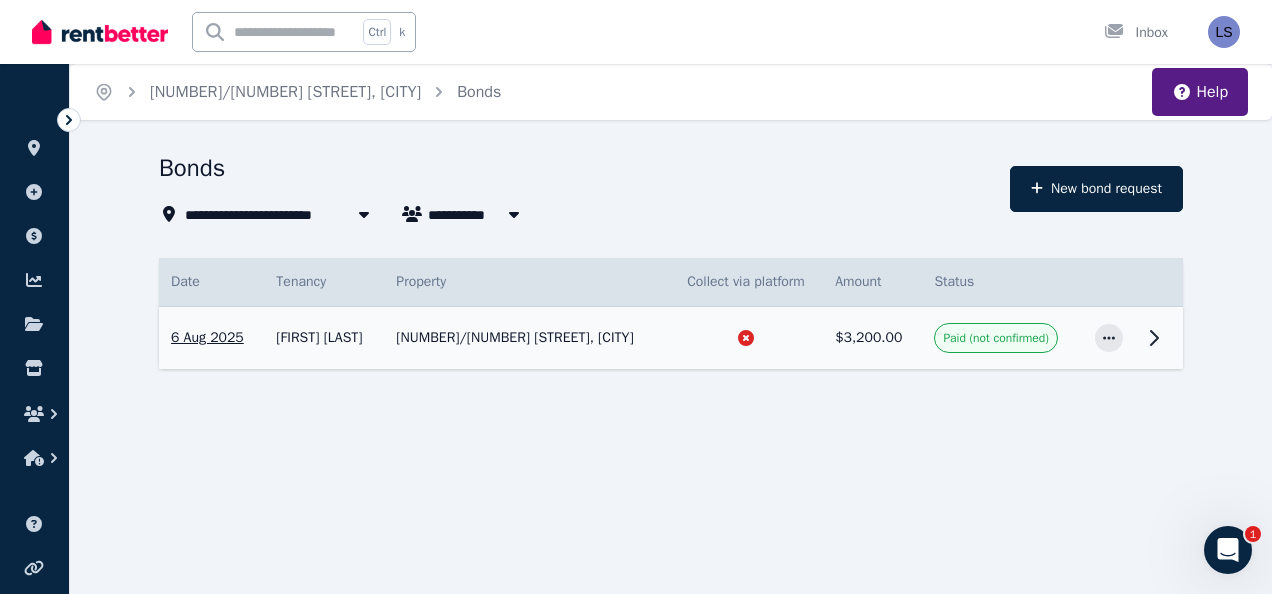 click on "Paid (not confirmed)" at bounding box center (995, 338) 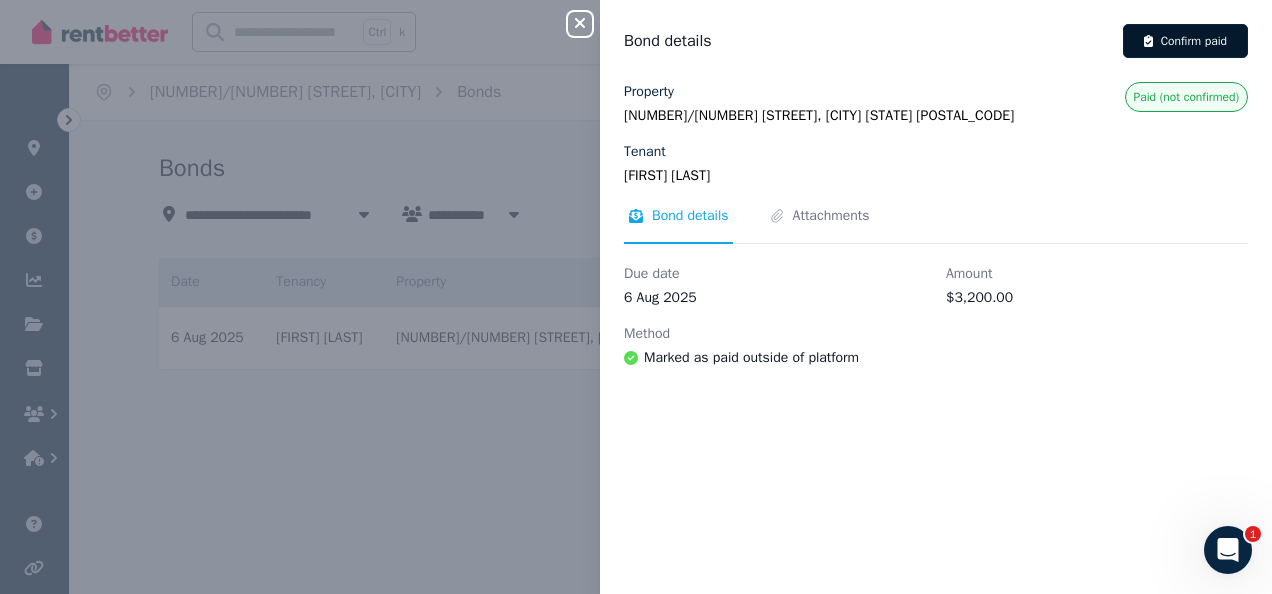click on "Confirm paid" at bounding box center (1185, 41) 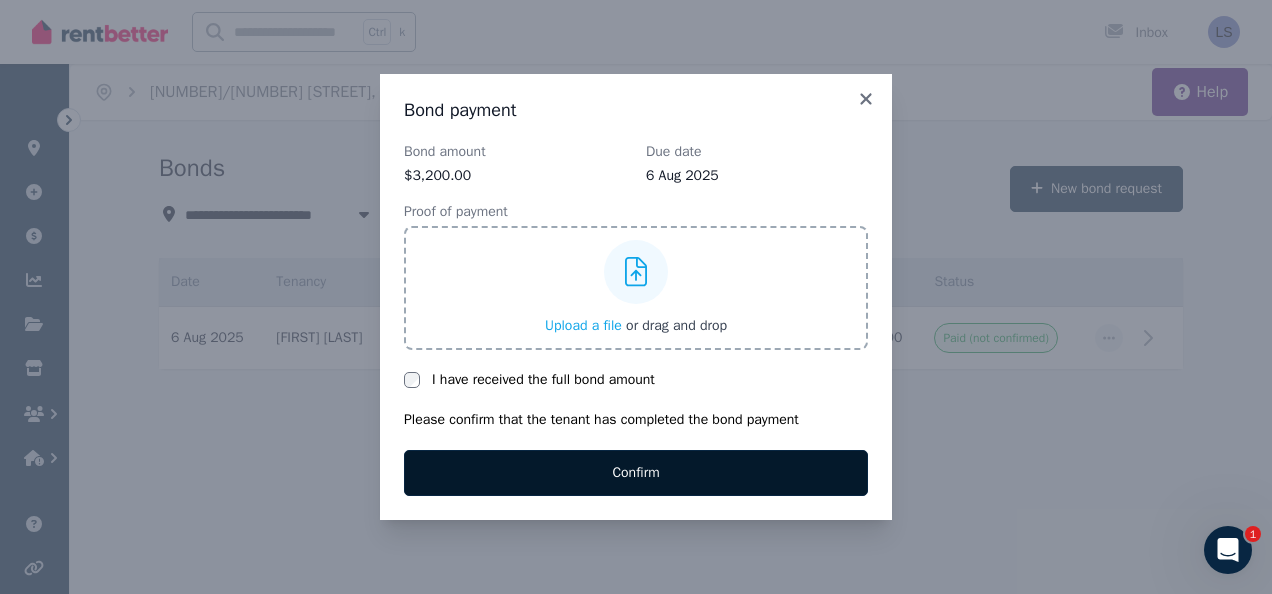 click on "Confirm" at bounding box center (636, 473) 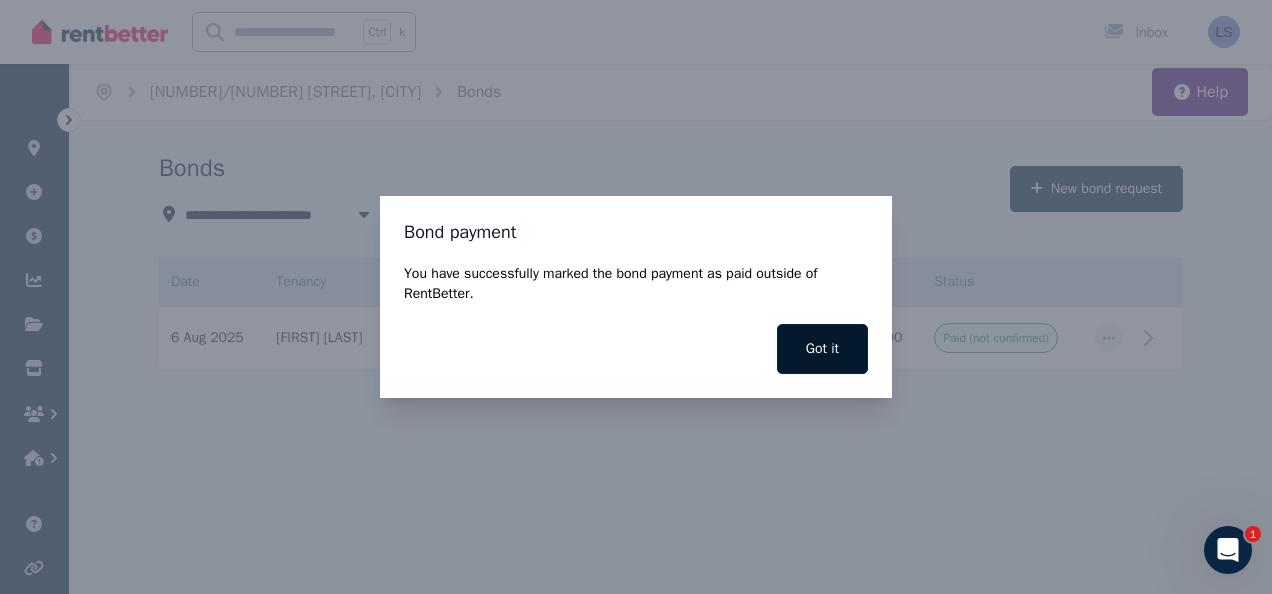 click on "Got it" at bounding box center [822, 349] 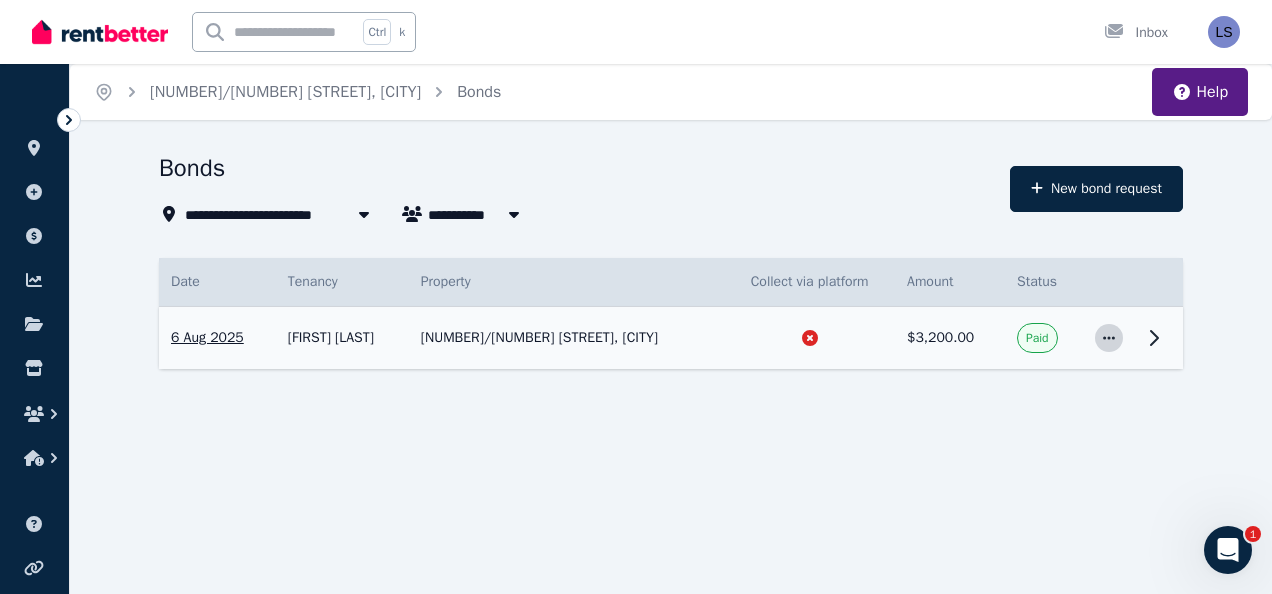 click 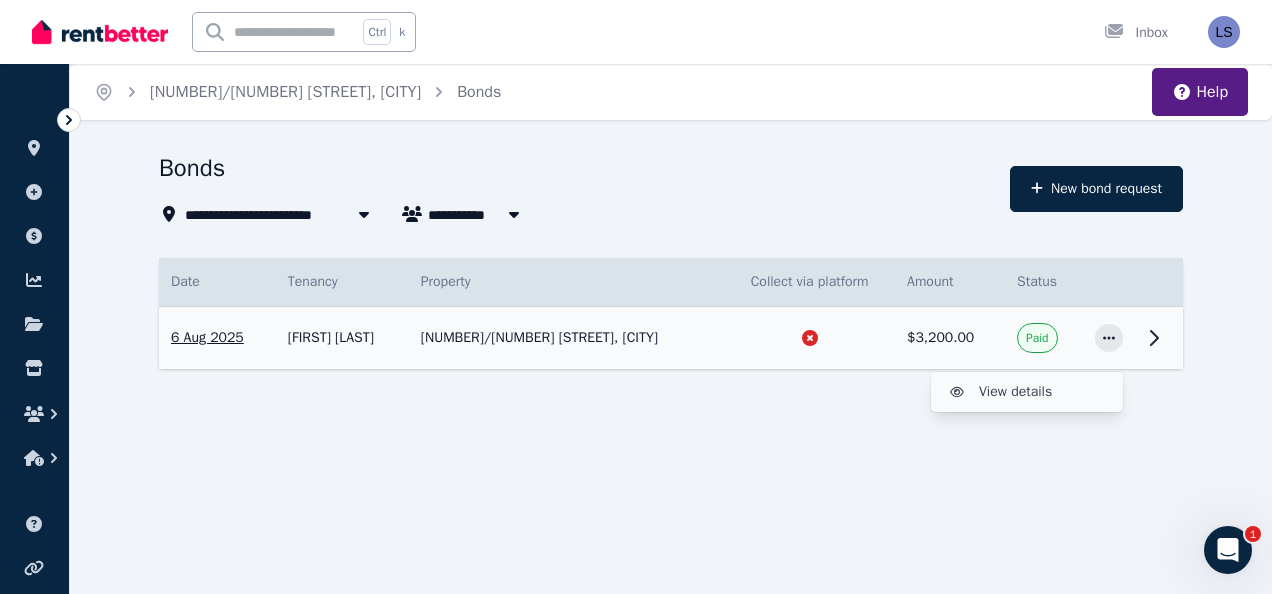 click on "View details" at bounding box center [1043, 392] 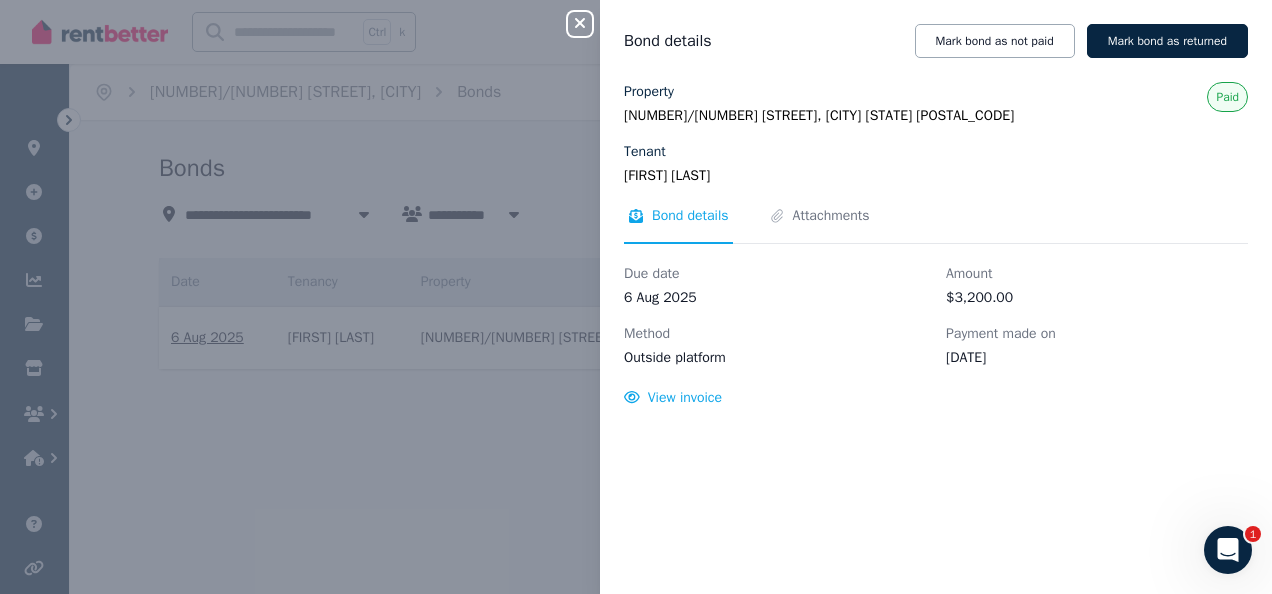 click 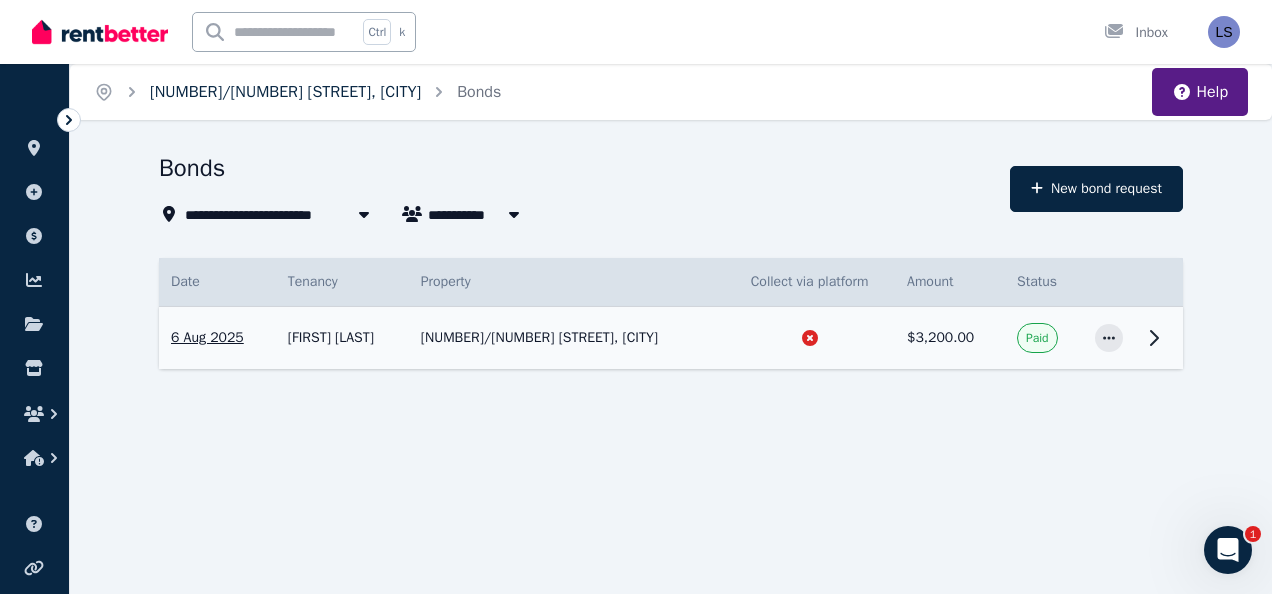 click on "[NUMBER]/[NUMBER] [STREET], [CITY]" at bounding box center [285, 92] 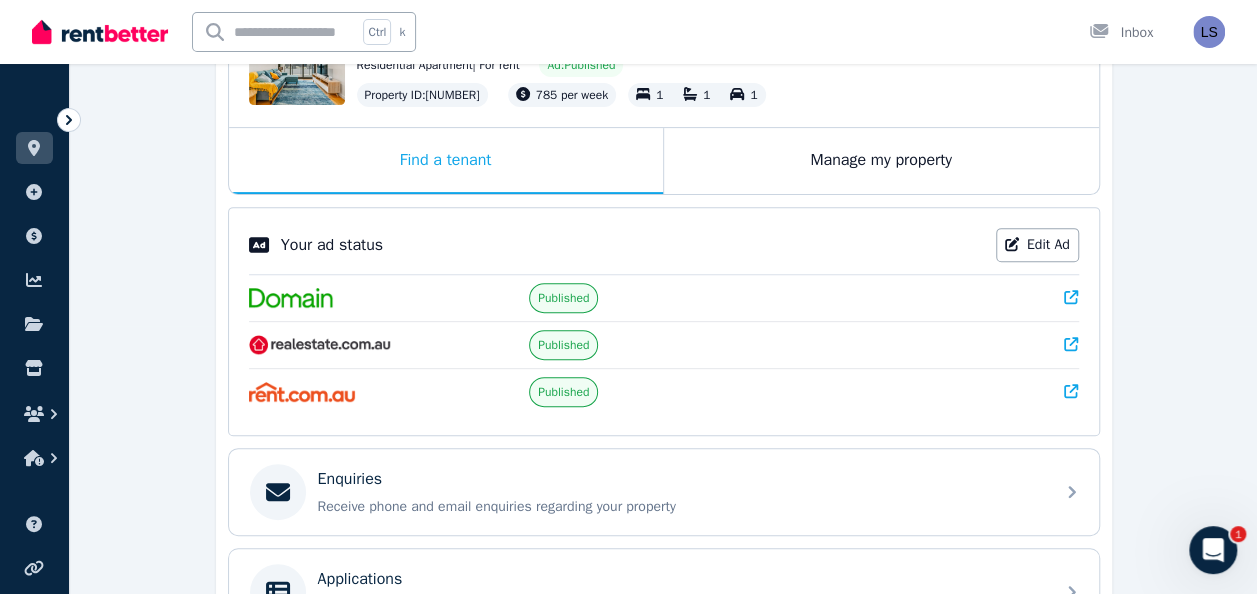 scroll, scrollTop: 269, scrollLeft: 0, axis: vertical 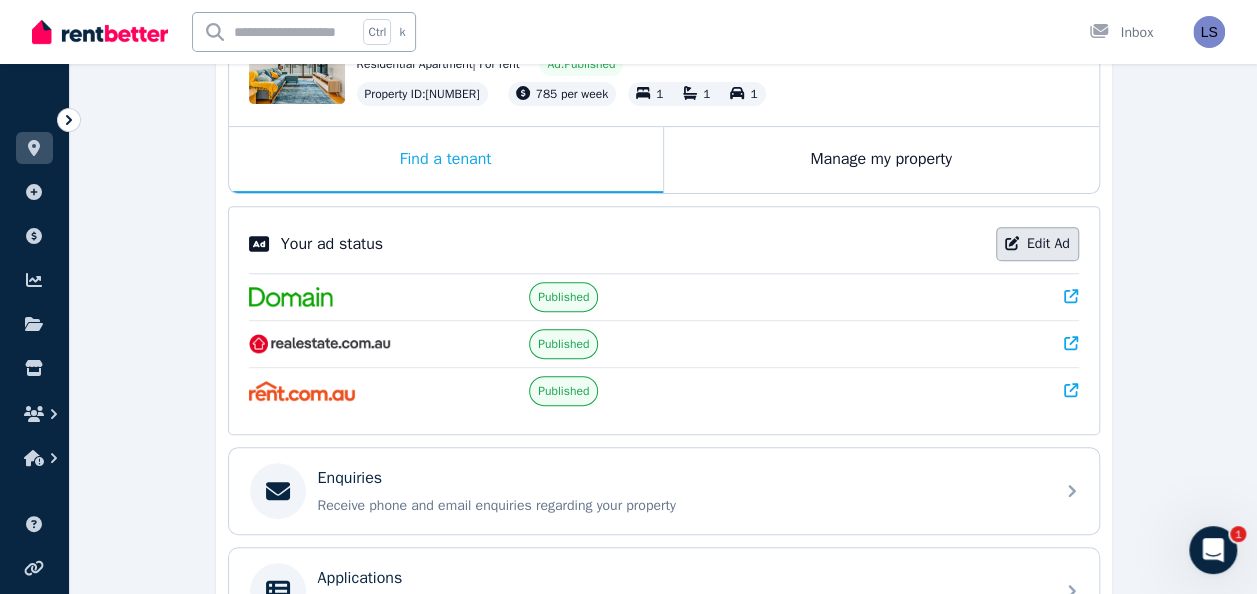 click on "Edit Ad" at bounding box center [1037, 244] 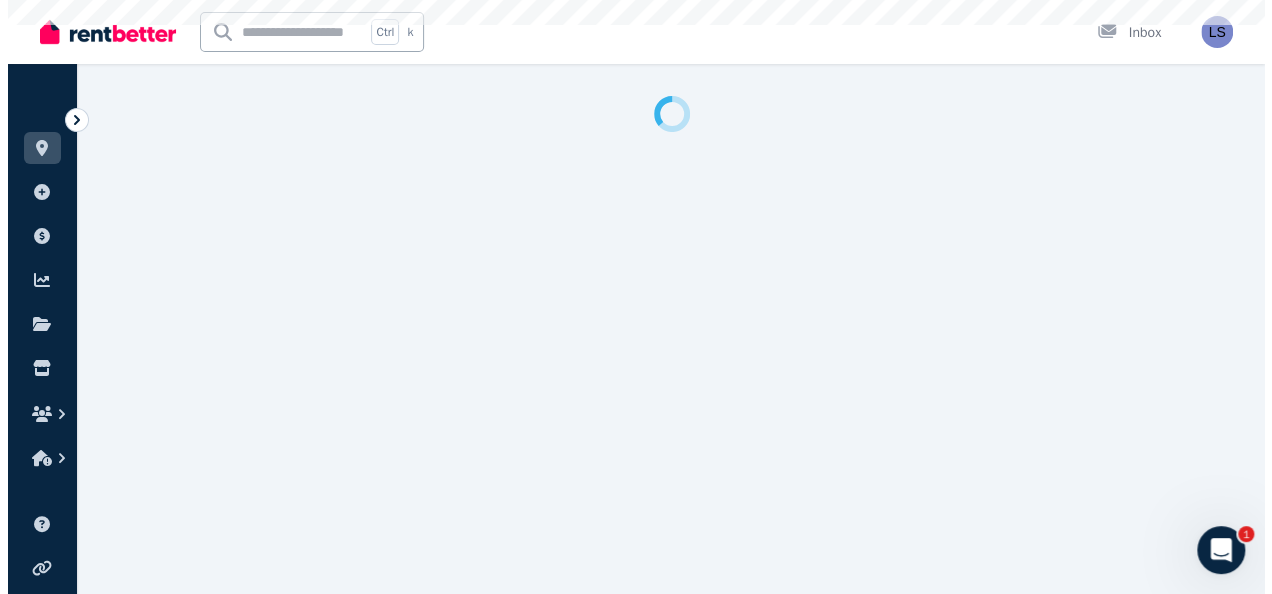 scroll, scrollTop: 0, scrollLeft: 0, axis: both 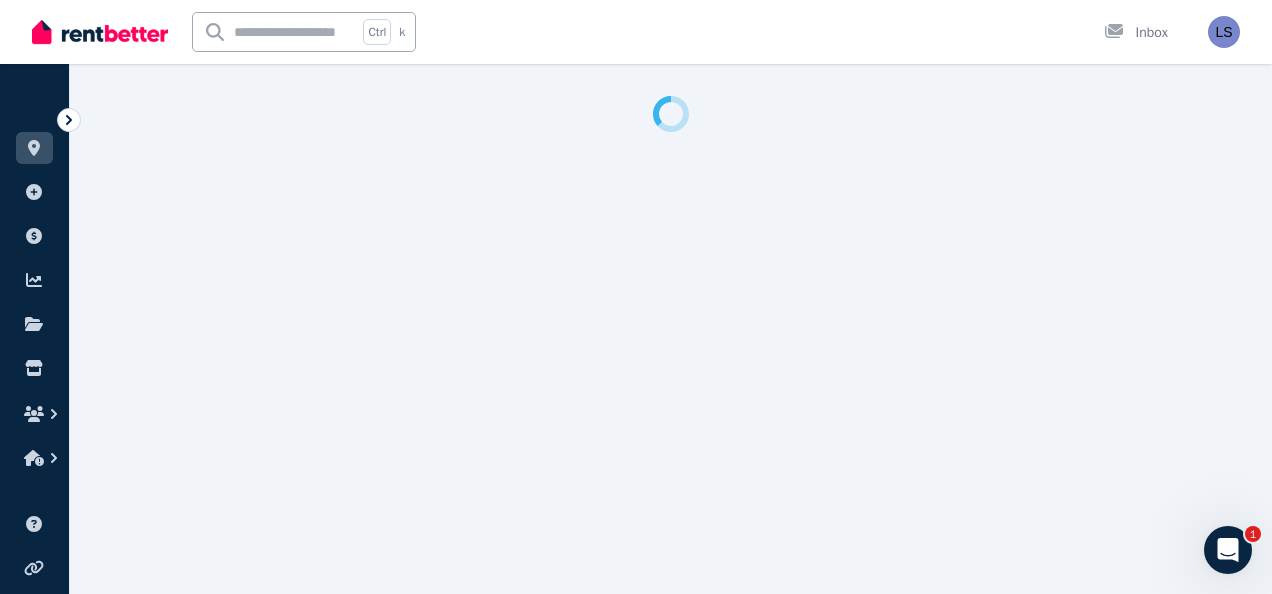 select on "**" 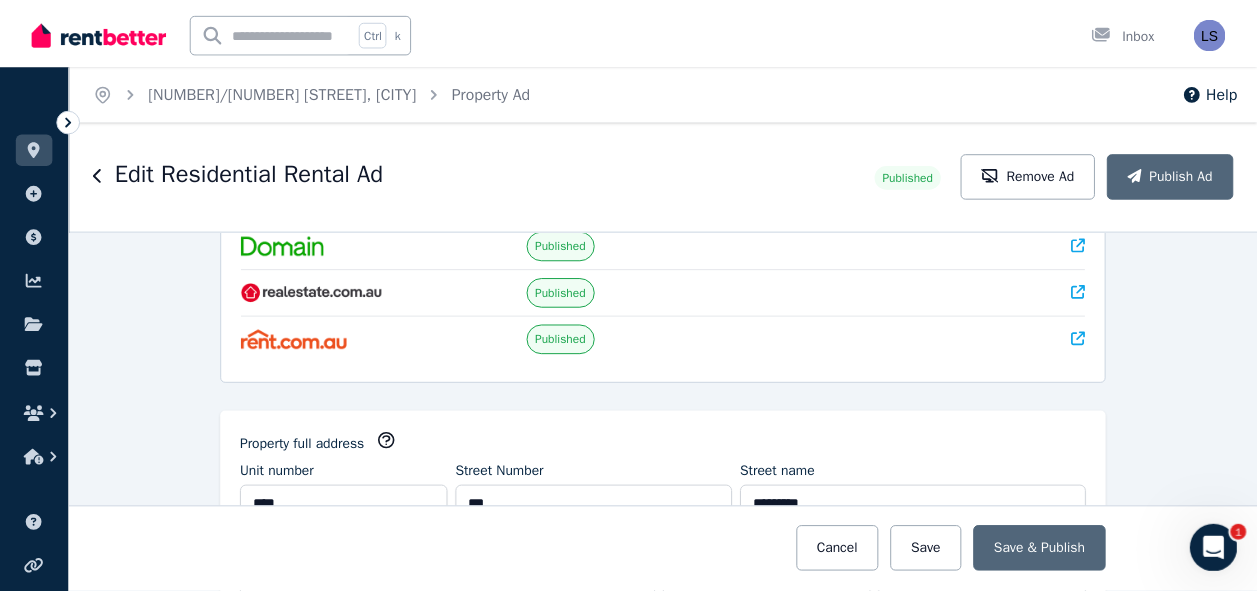 scroll, scrollTop: 128, scrollLeft: 0, axis: vertical 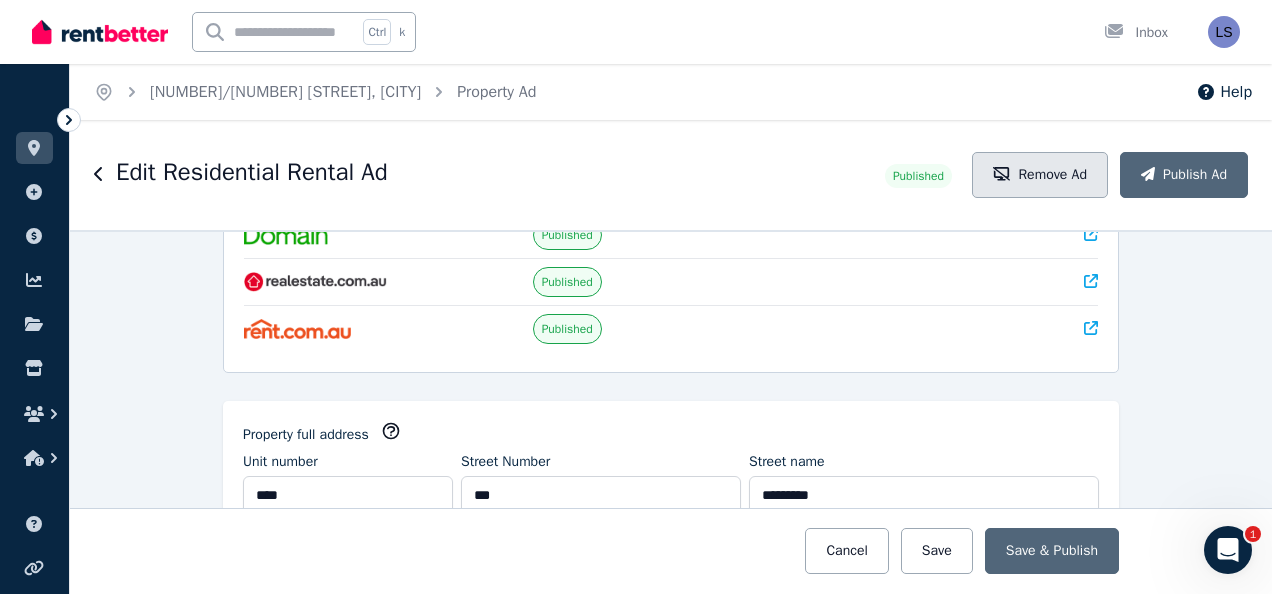 click on "Remove Ad" at bounding box center [1040, 175] 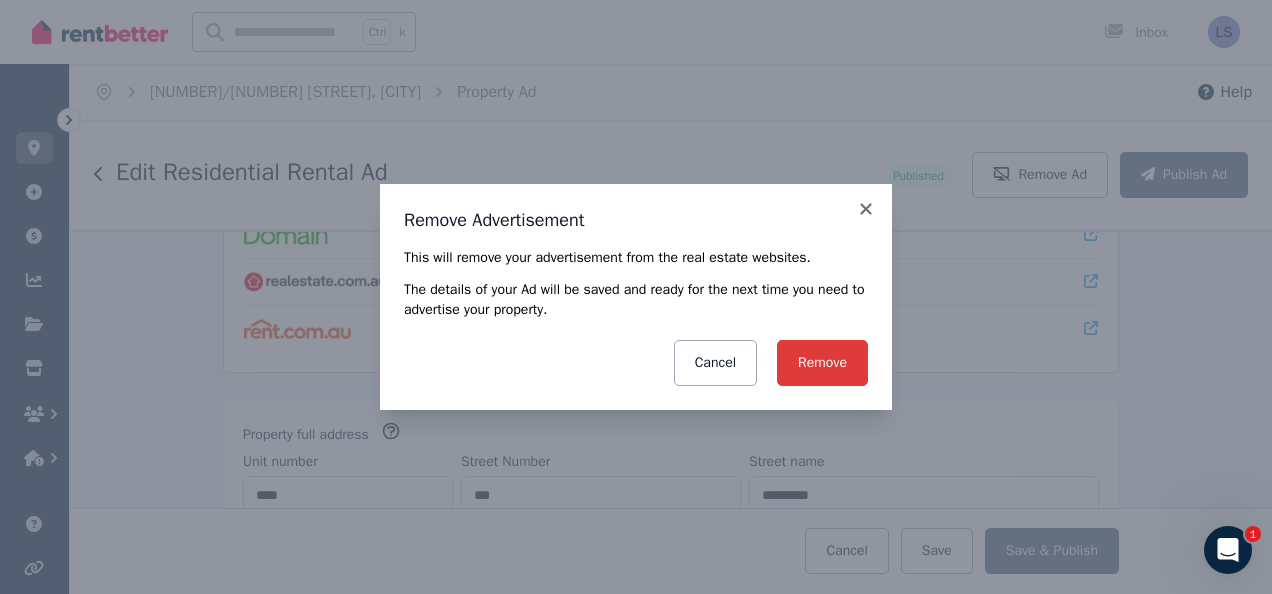 click on "Remove" at bounding box center (822, 363) 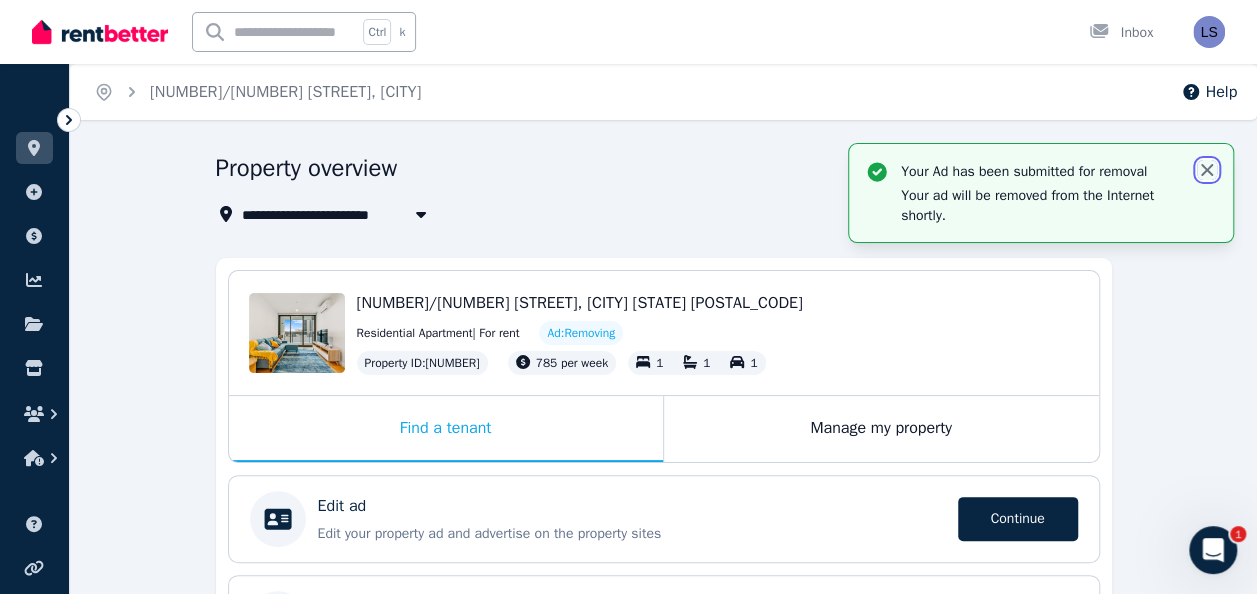 click 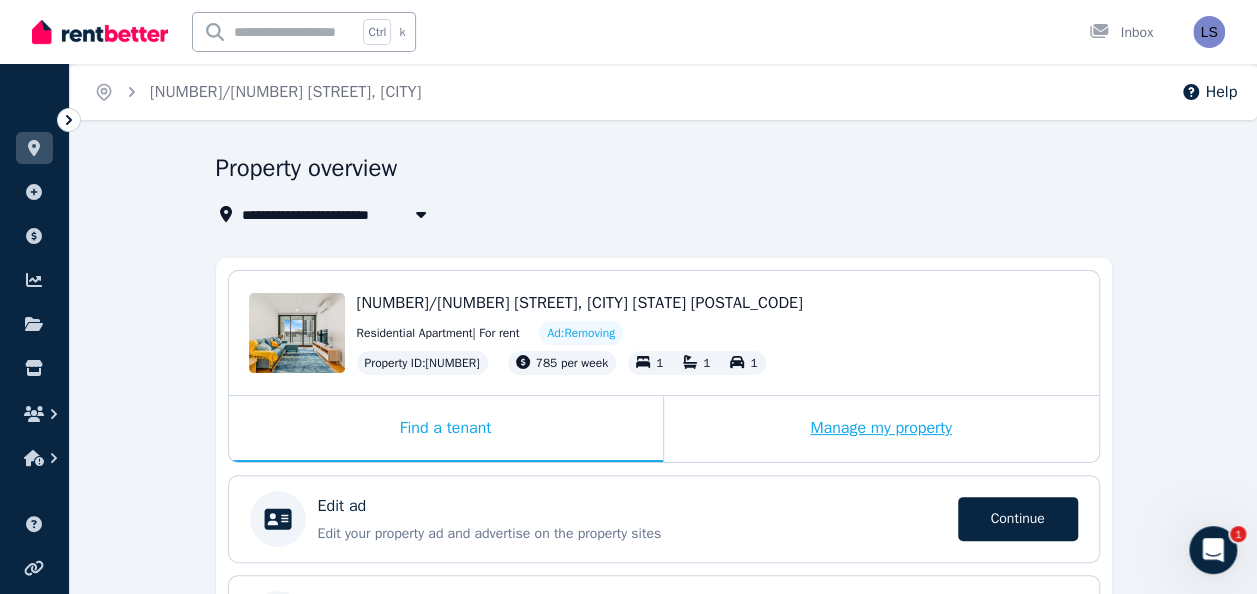 click on "Manage my property" at bounding box center (881, 429) 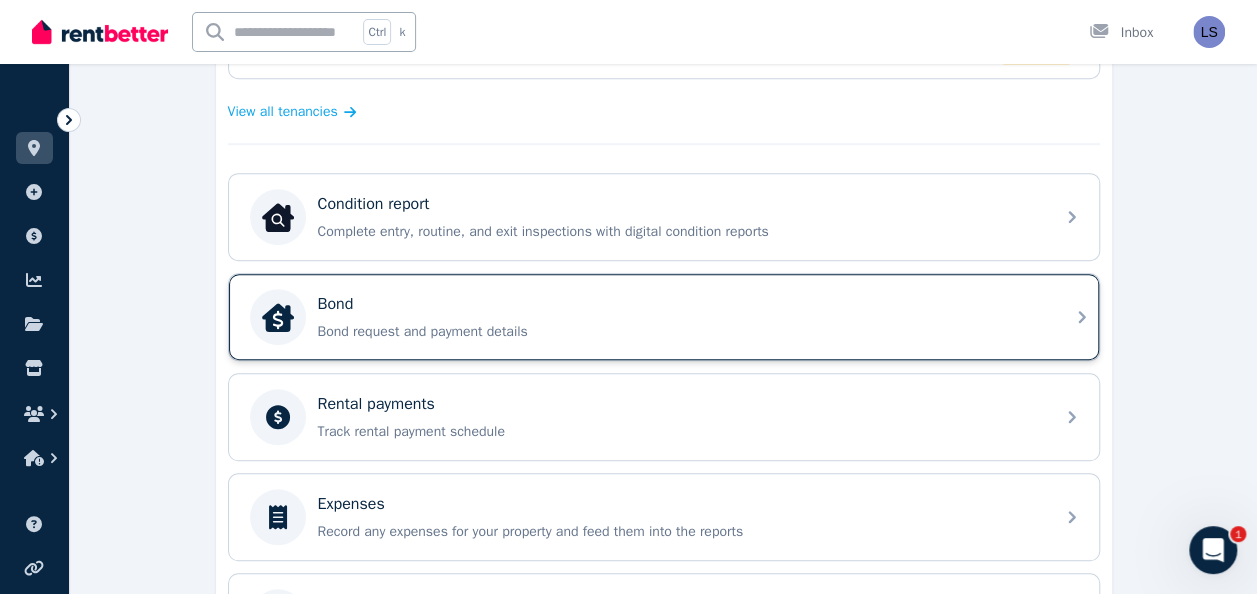 scroll, scrollTop: 528, scrollLeft: 0, axis: vertical 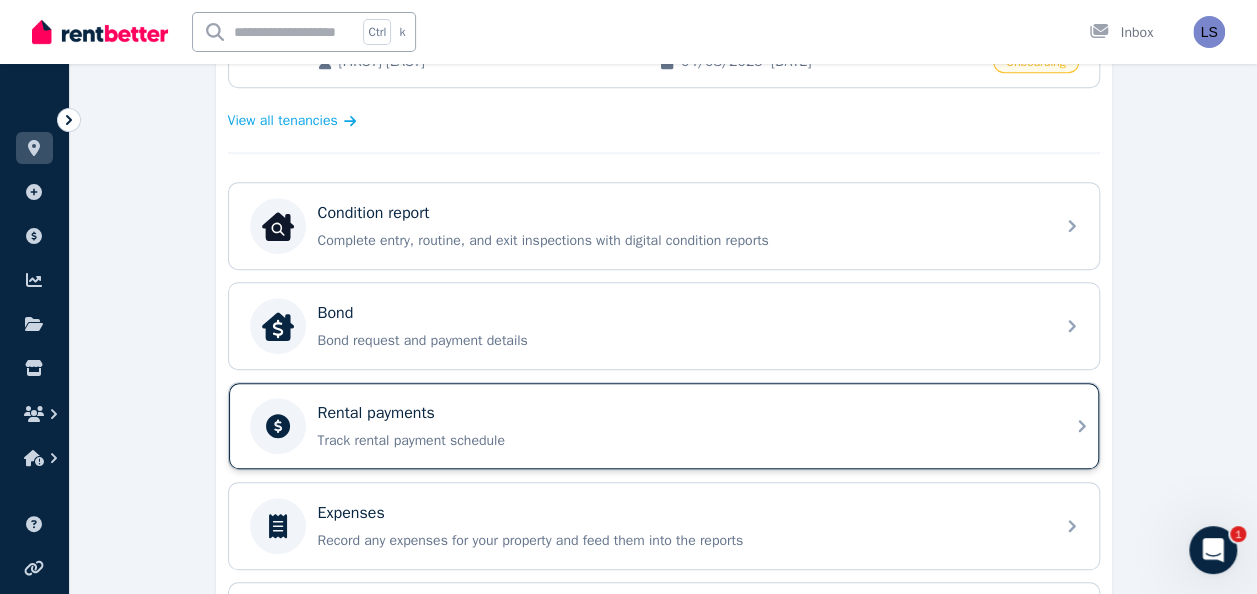 click on "Rental payments Track rental payment schedule" at bounding box center (680, 426) 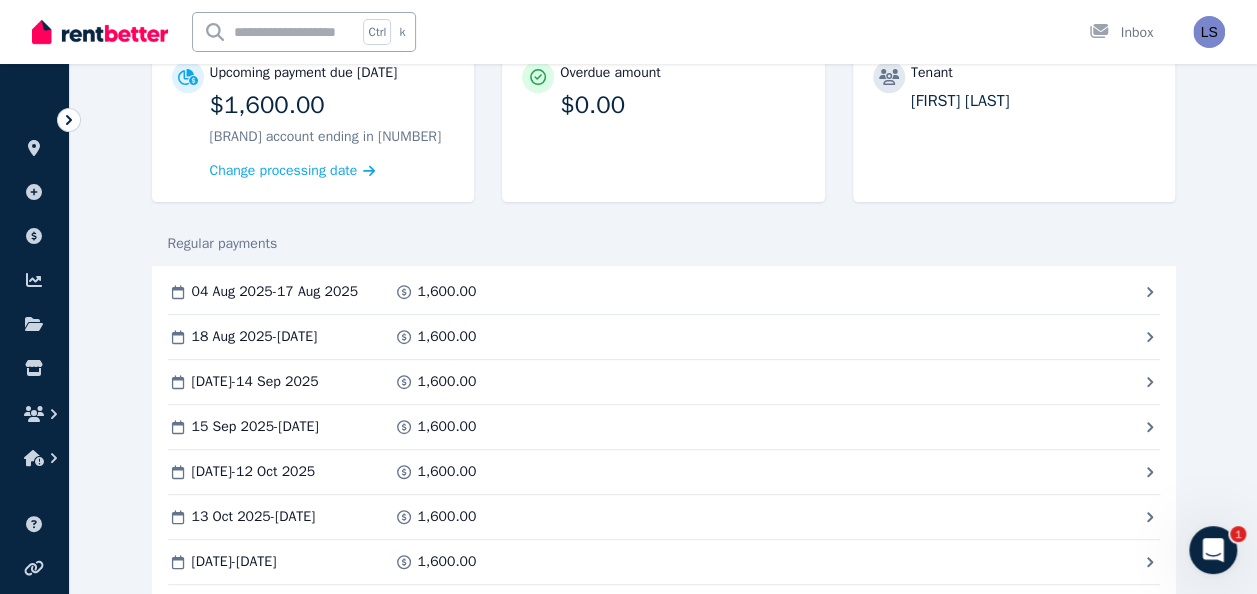 scroll, scrollTop: 223, scrollLeft: 0, axis: vertical 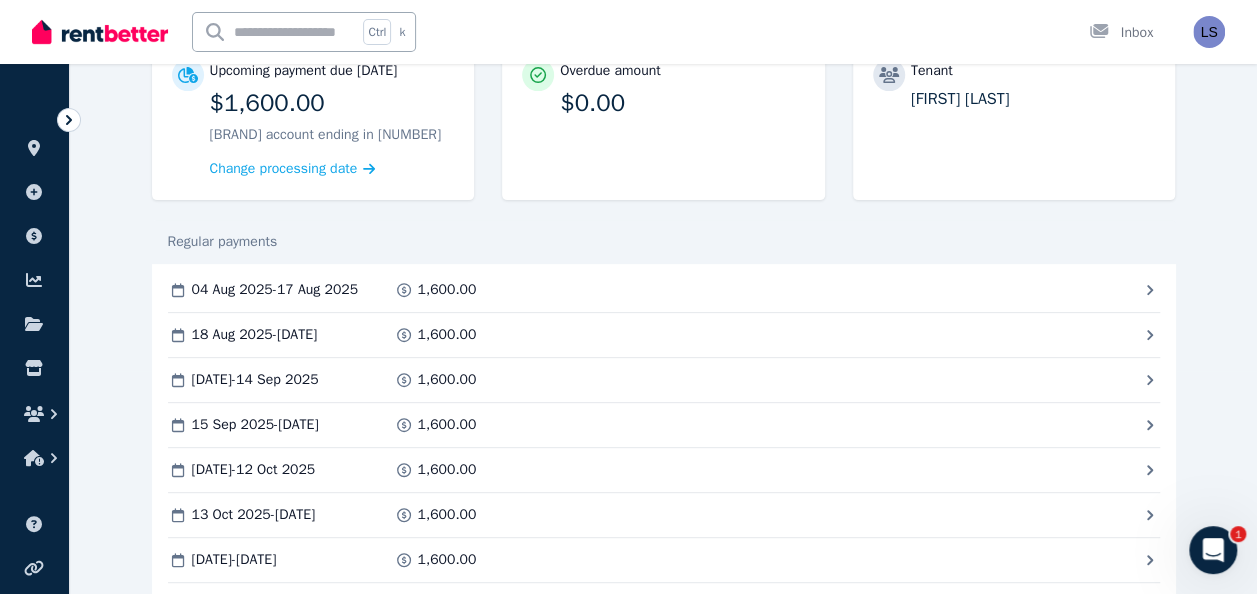 click 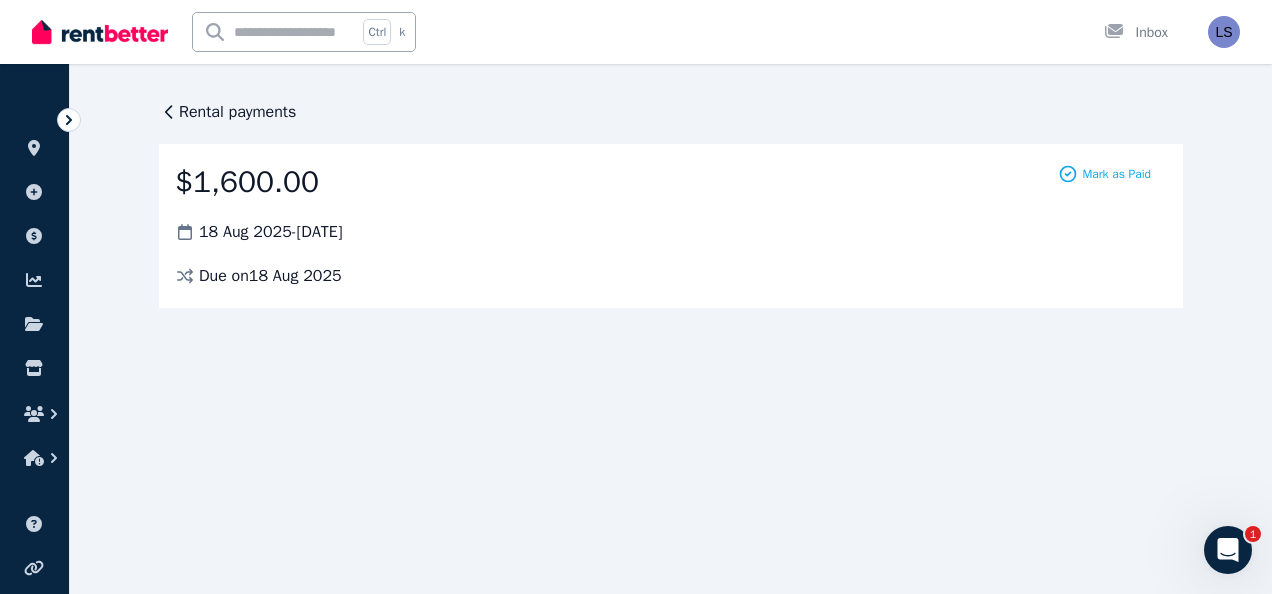 click 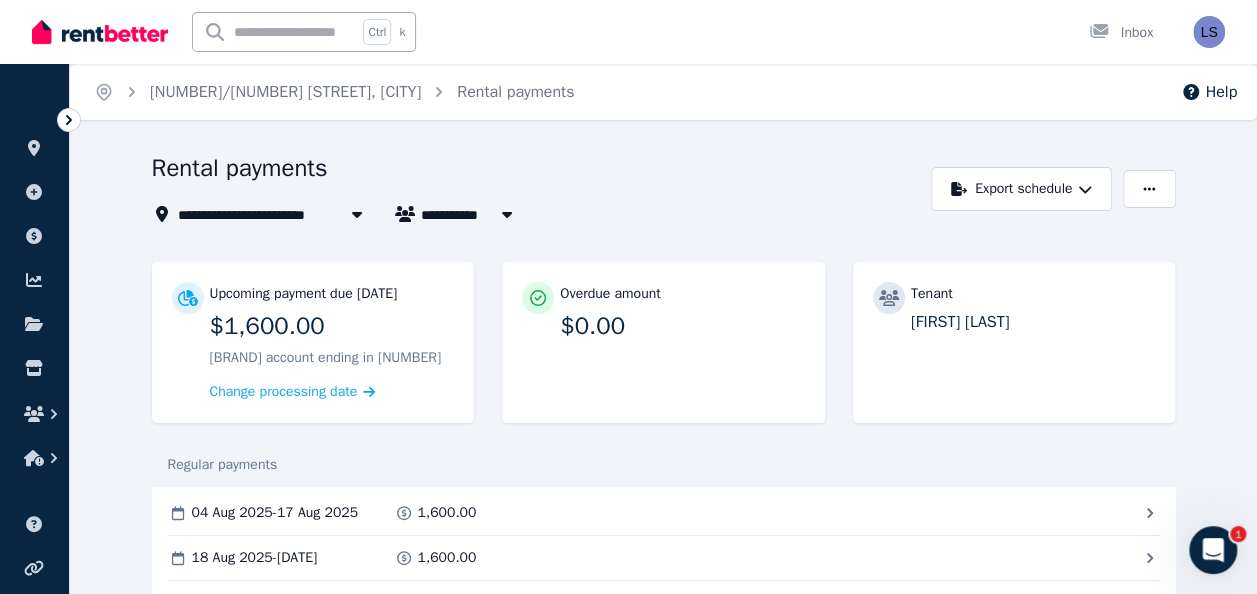 scroll, scrollTop: 130, scrollLeft: 0, axis: vertical 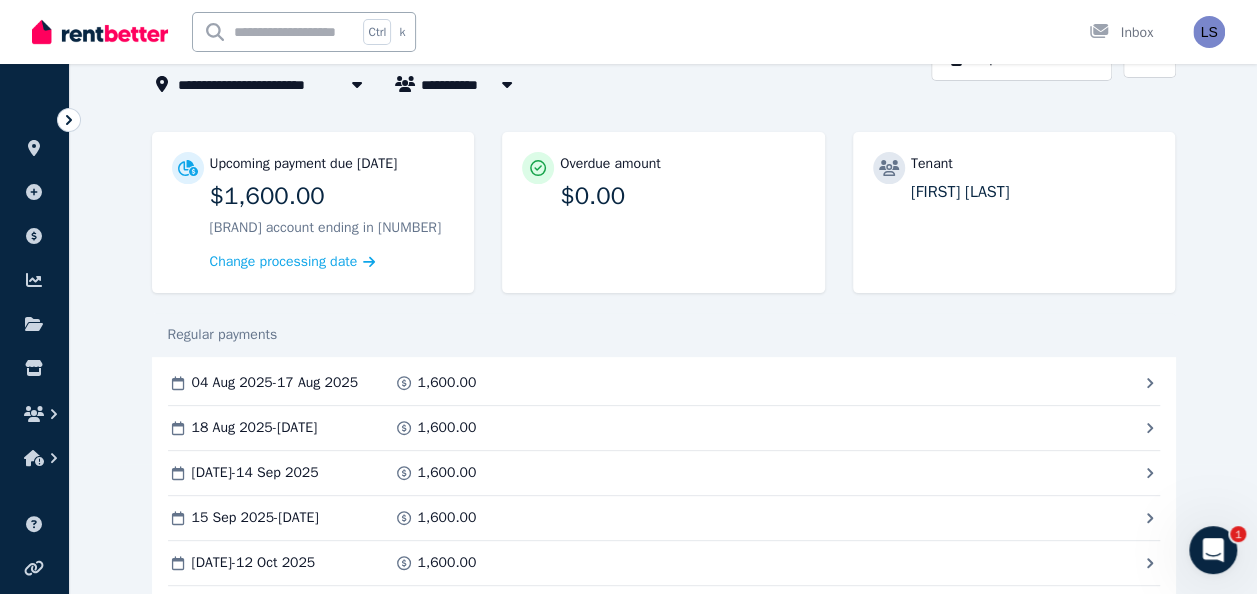 click 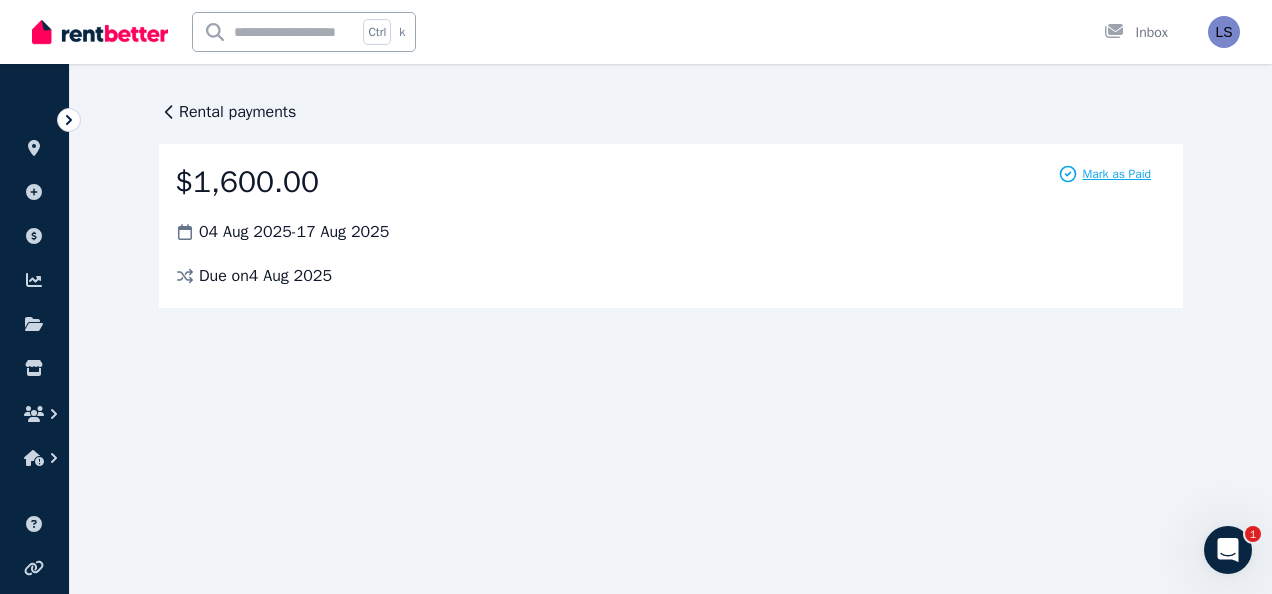 click on "Mark as Paid" at bounding box center (1116, 174) 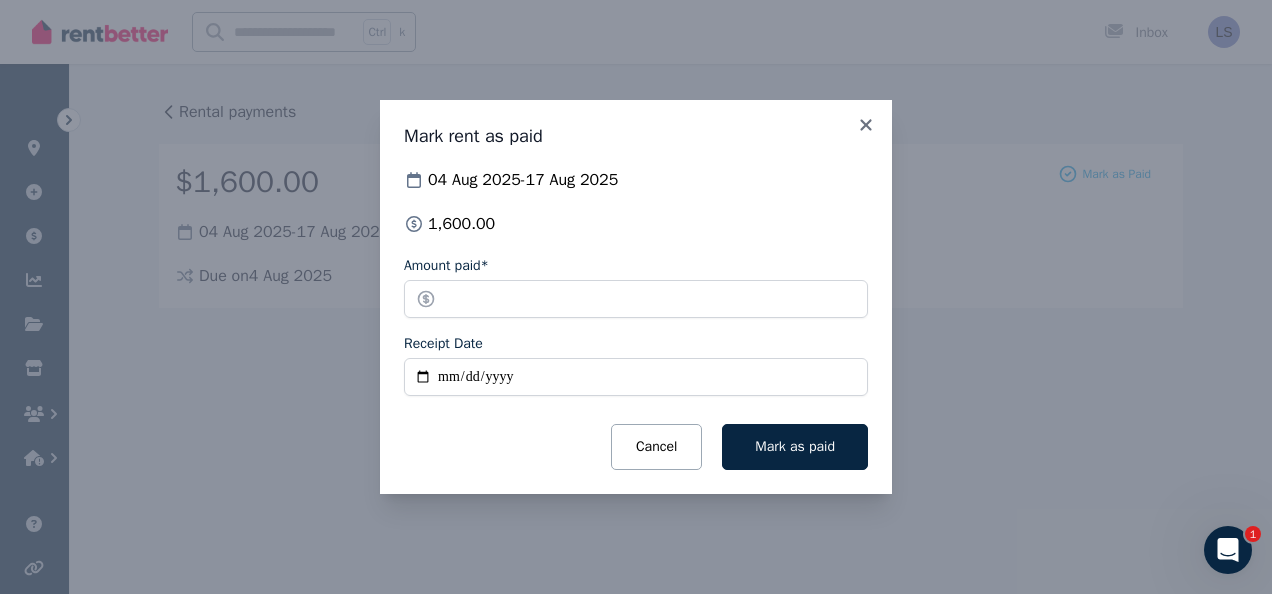 click on "Receipt Date" at bounding box center [636, 377] 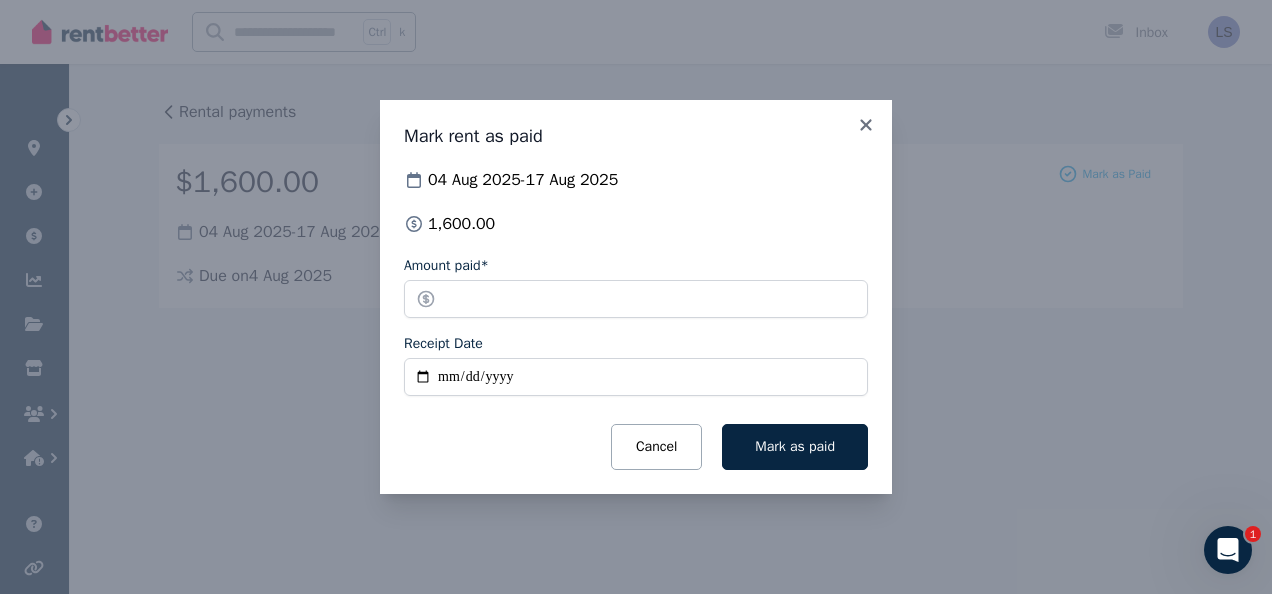 type on "**********" 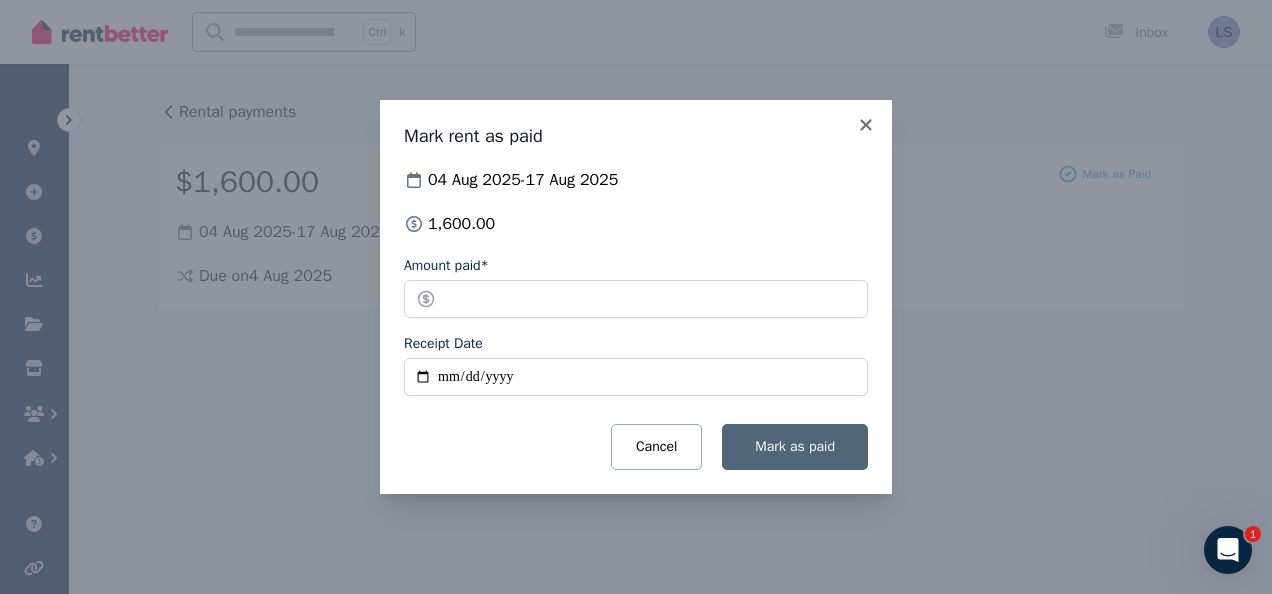 click on "Mark as paid" at bounding box center (795, 447) 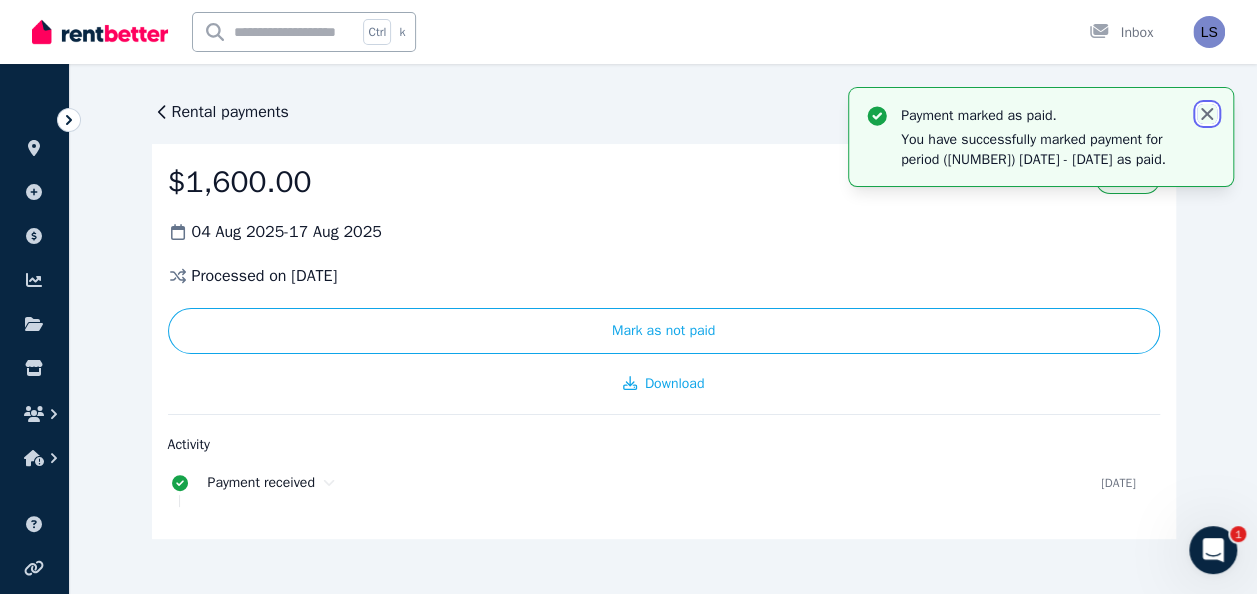 click 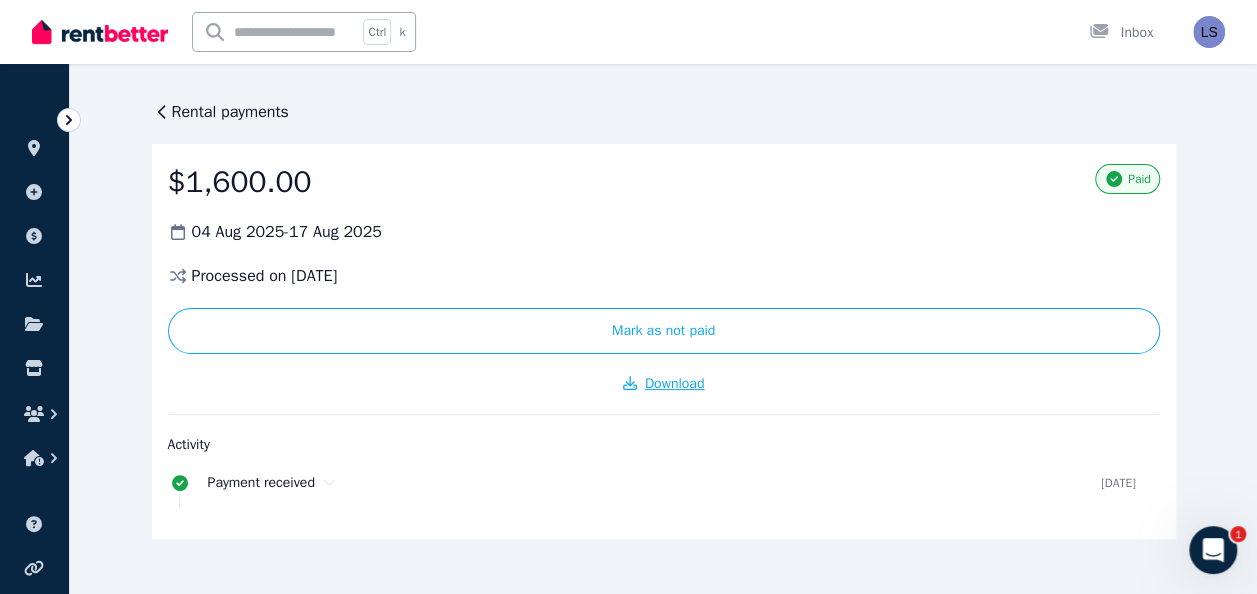 click on "Download" at bounding box center [675, 383] 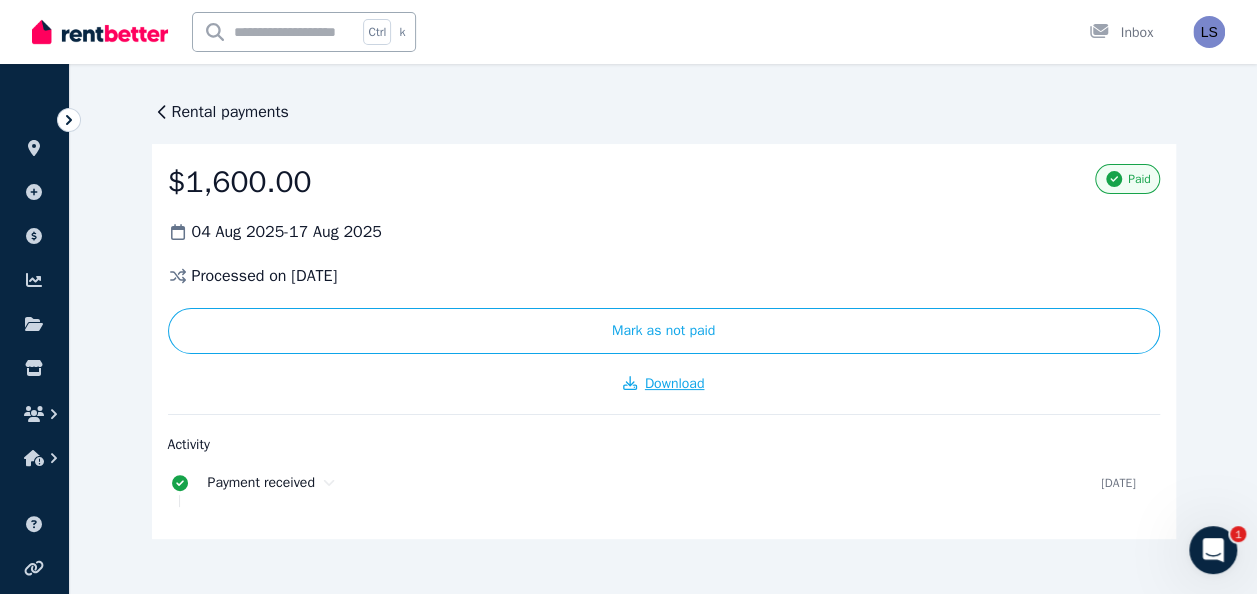 type 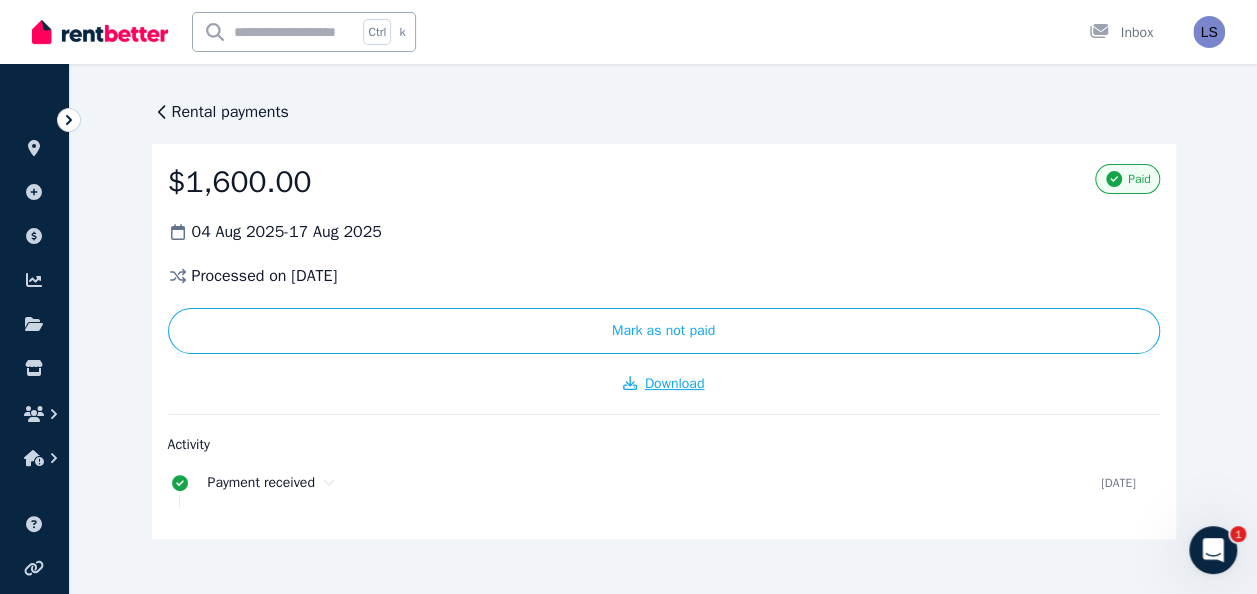 click on "Download" at bounding box center (675, 383) 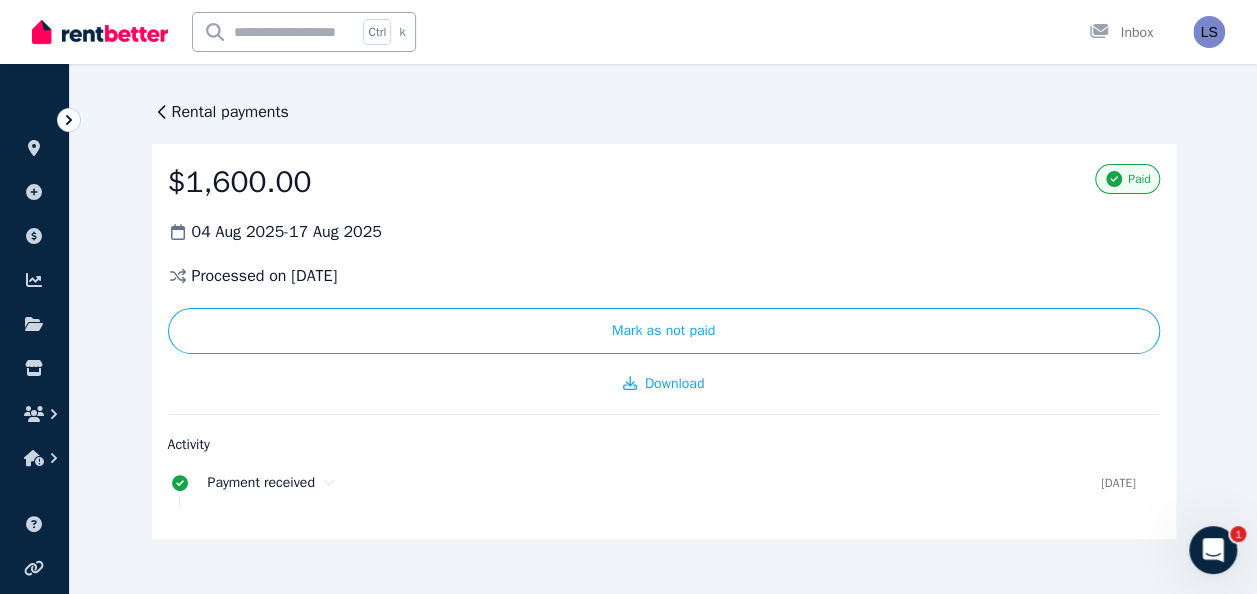 click 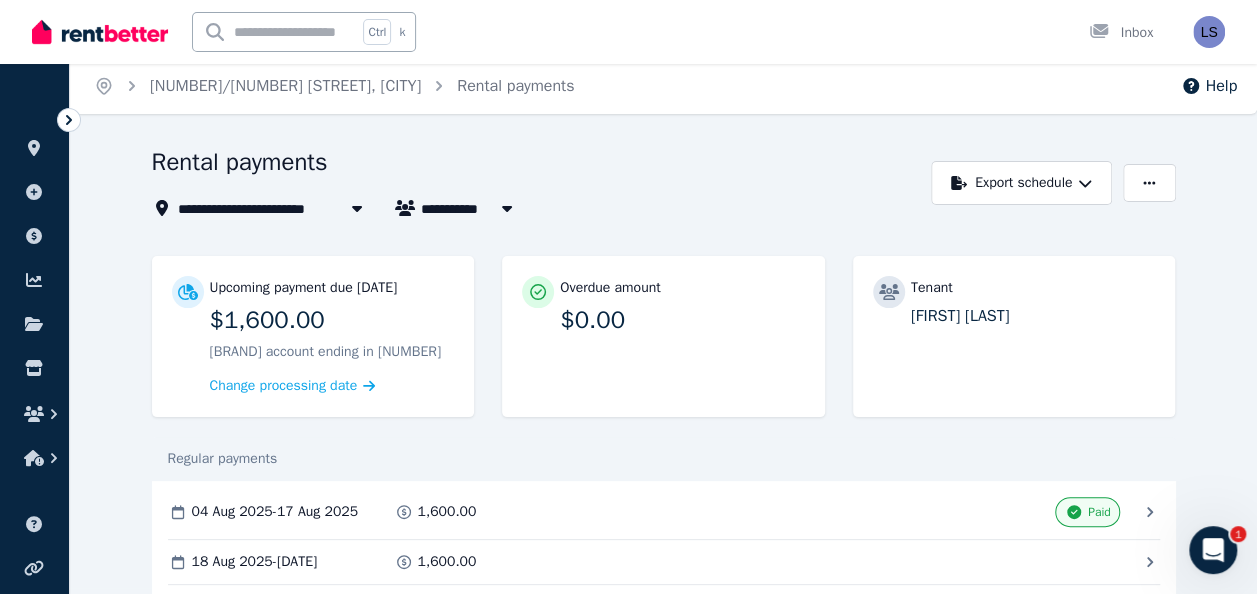 scroll, scrollTop: 5, scrollLeft: 0, axis: vertical 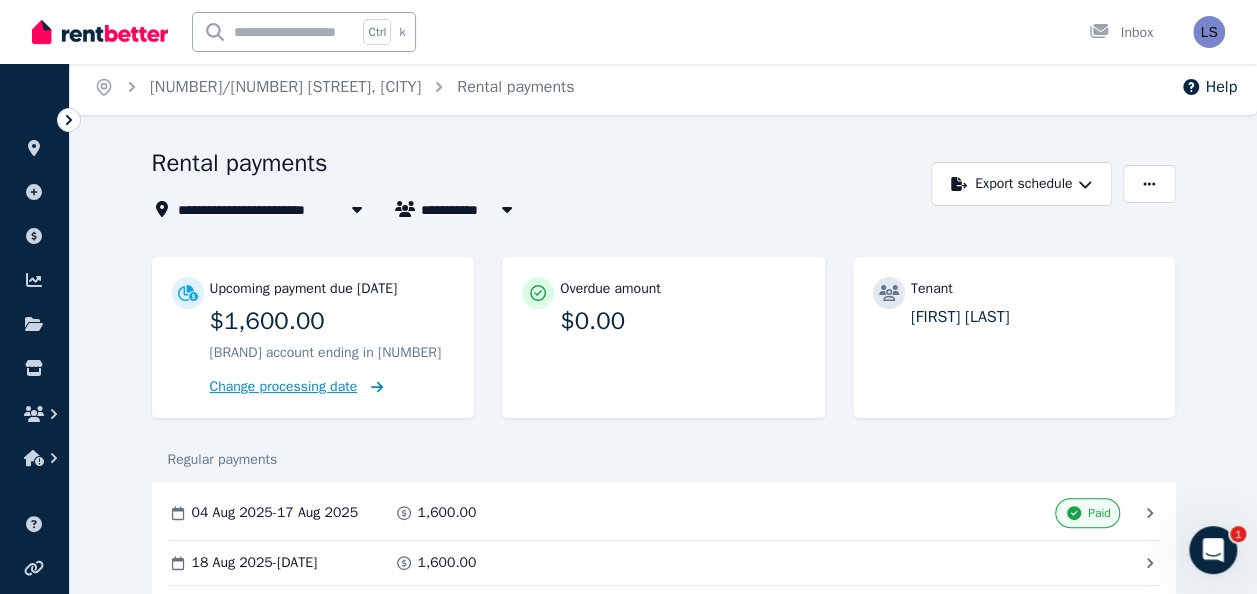 click on "Change processing date" at bounding box center [284, 387] 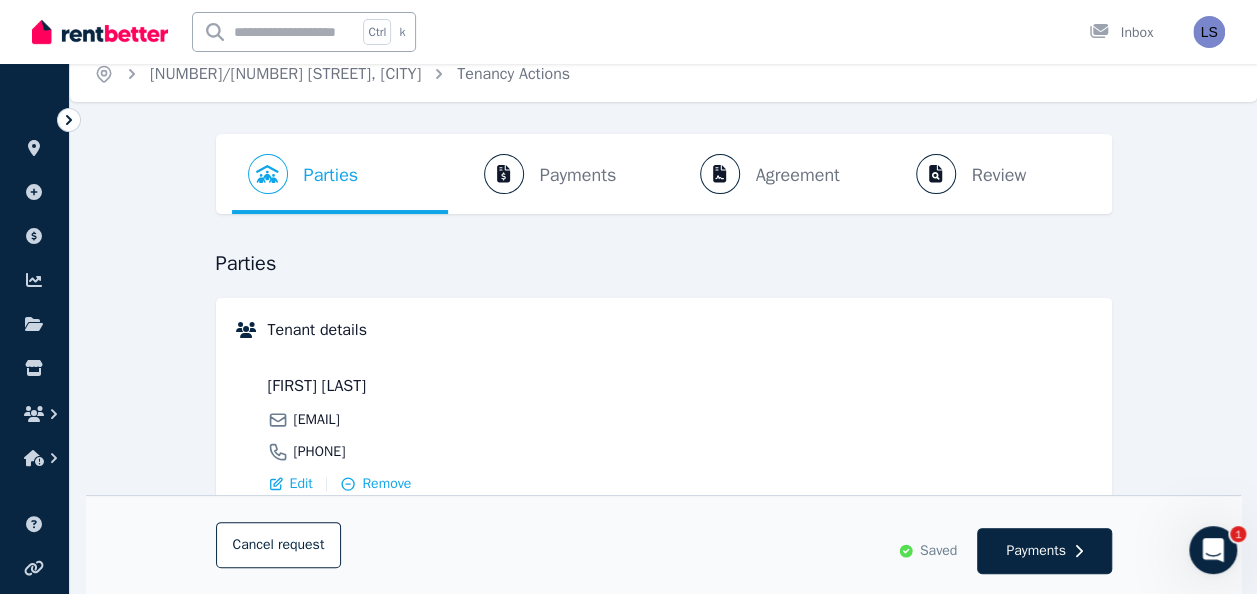 scroll, scrollTop: 0, scrollLeft: 0, axis: both 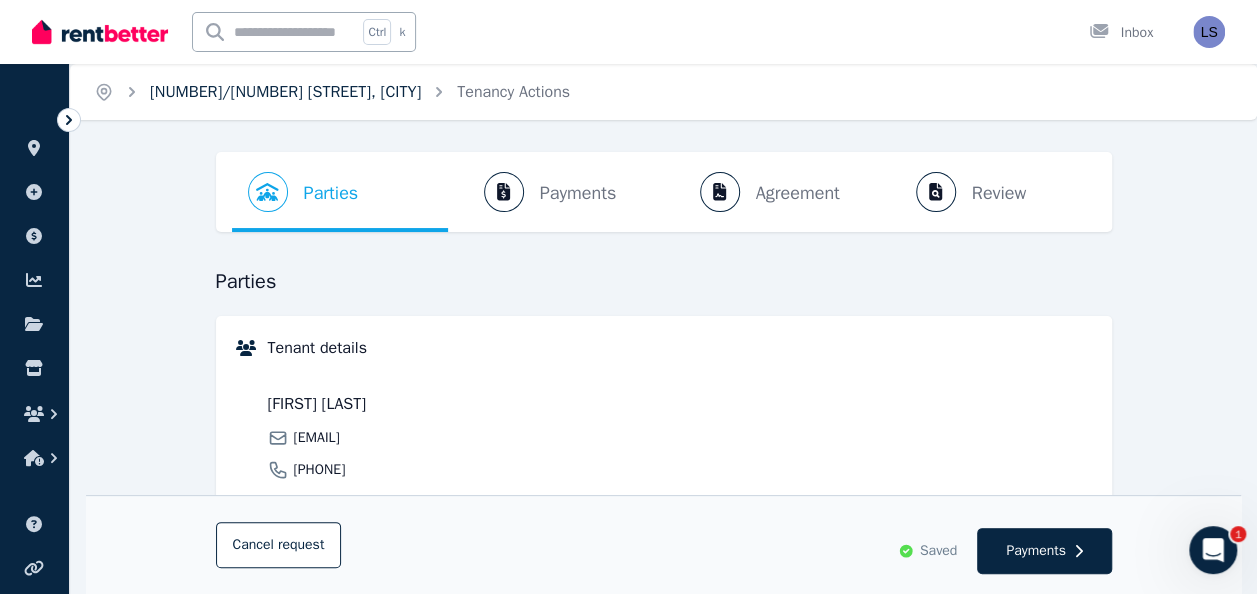click on "[NUMBER]/[NUMBER] [STREET], [CITY]" at bounding box center [285, 92] 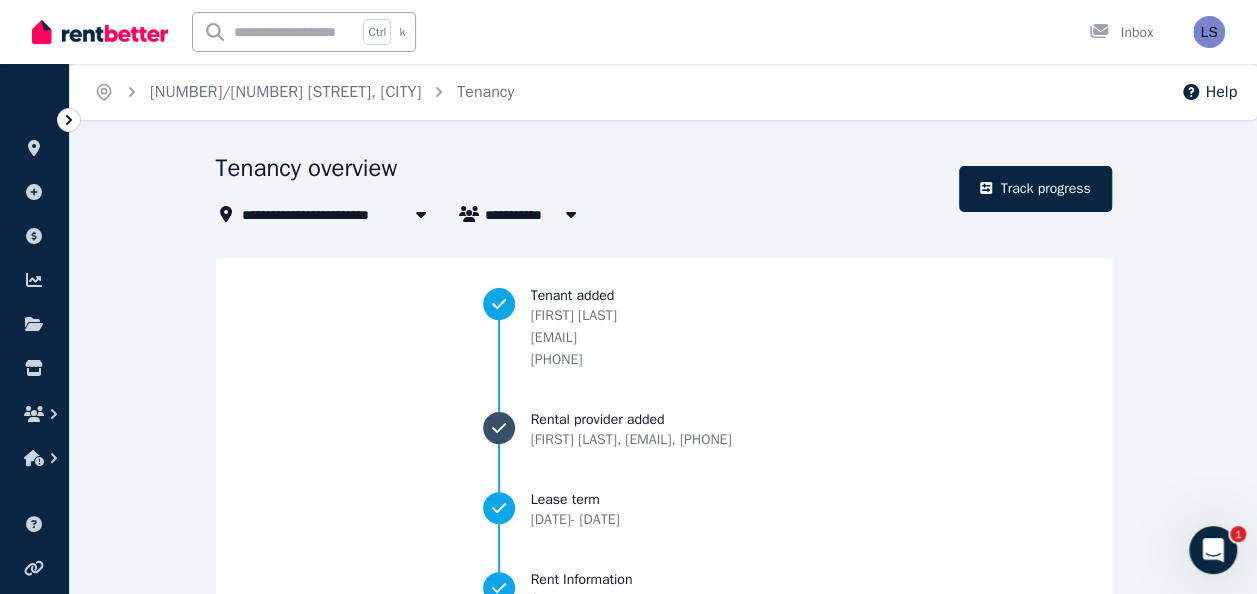 scroll, scrollTop: 345, scrollLeft: 0, axis: vertical 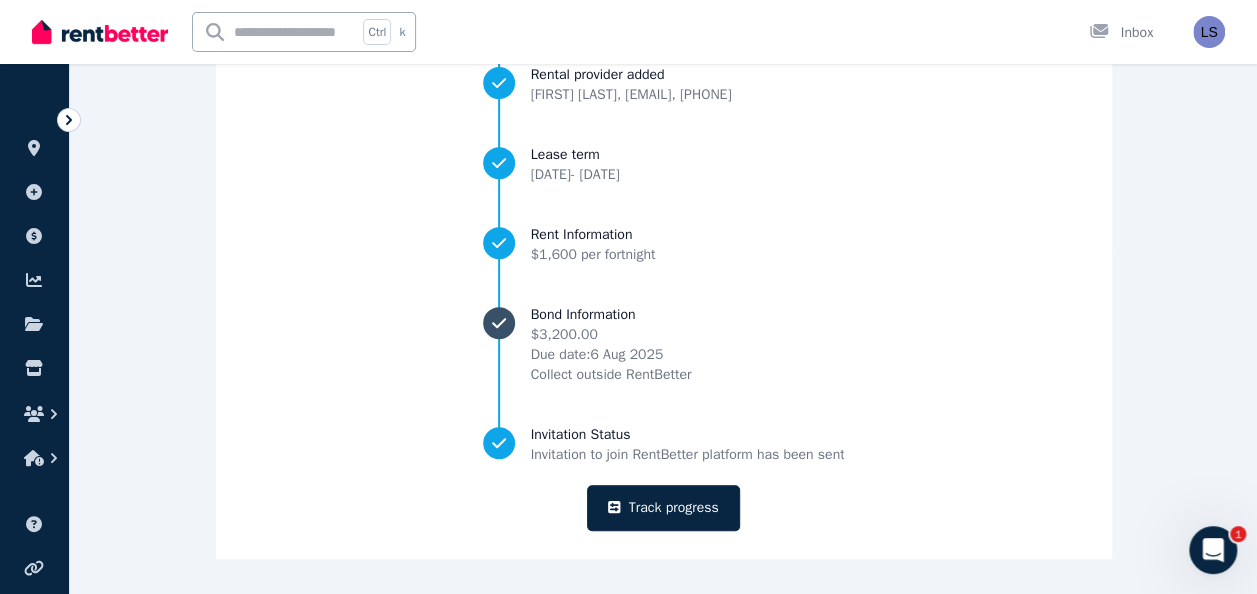 click on "Bond Information" at bounding box center (611, 315) 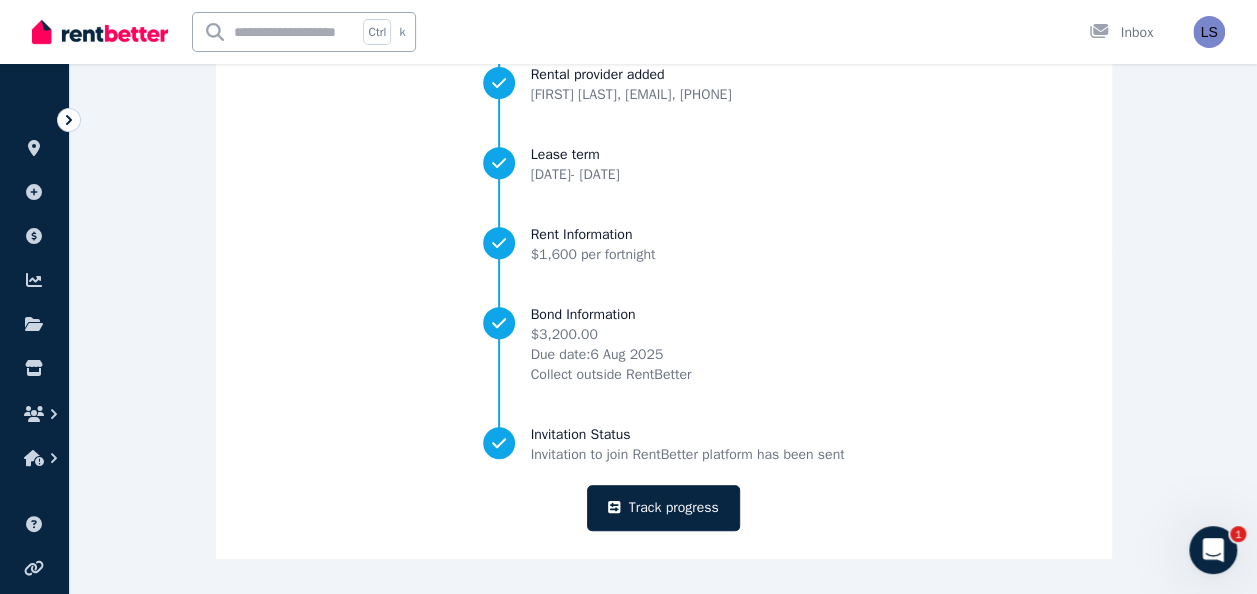 scroll, scrollTop: 0, scrollLeft: 0, axis: both 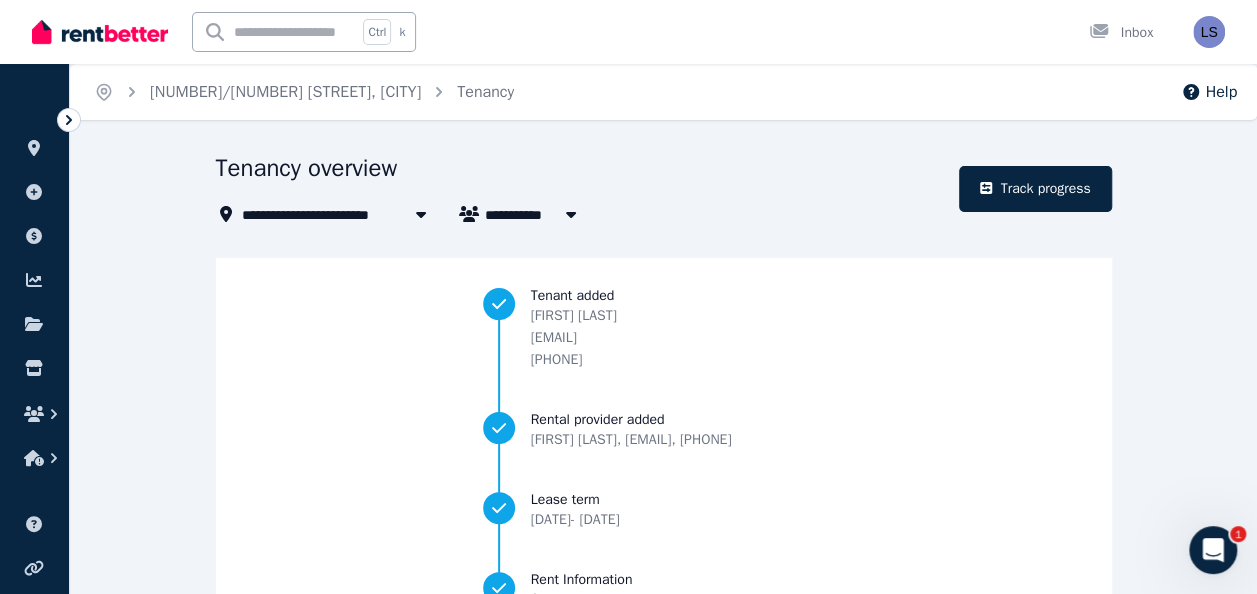 click 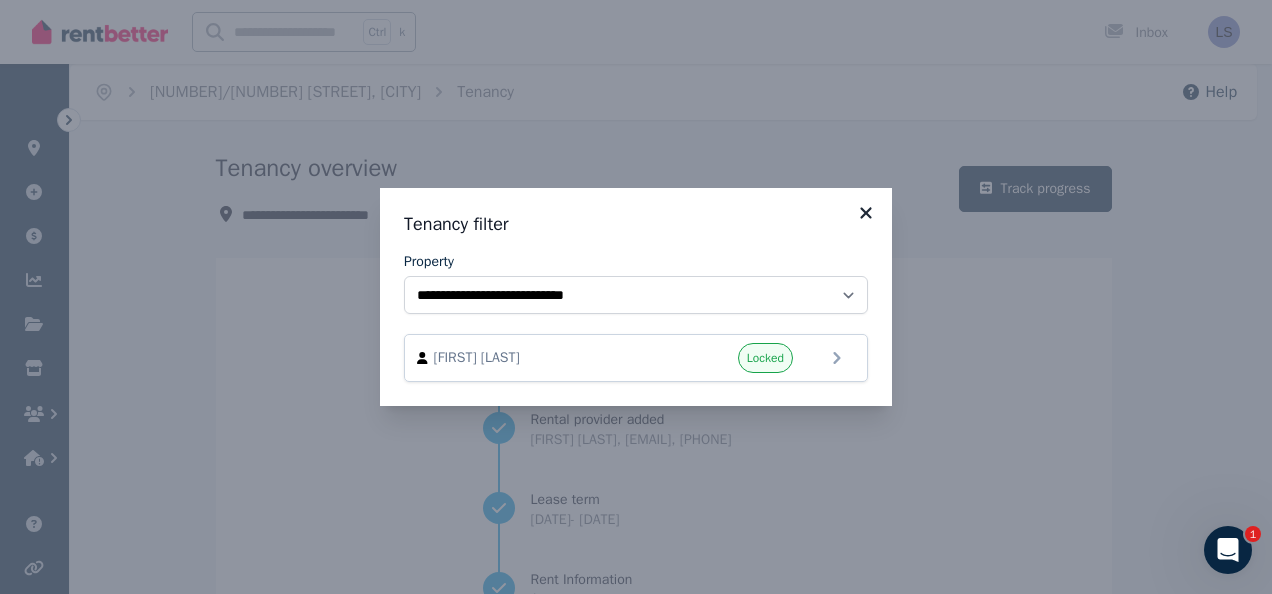 click 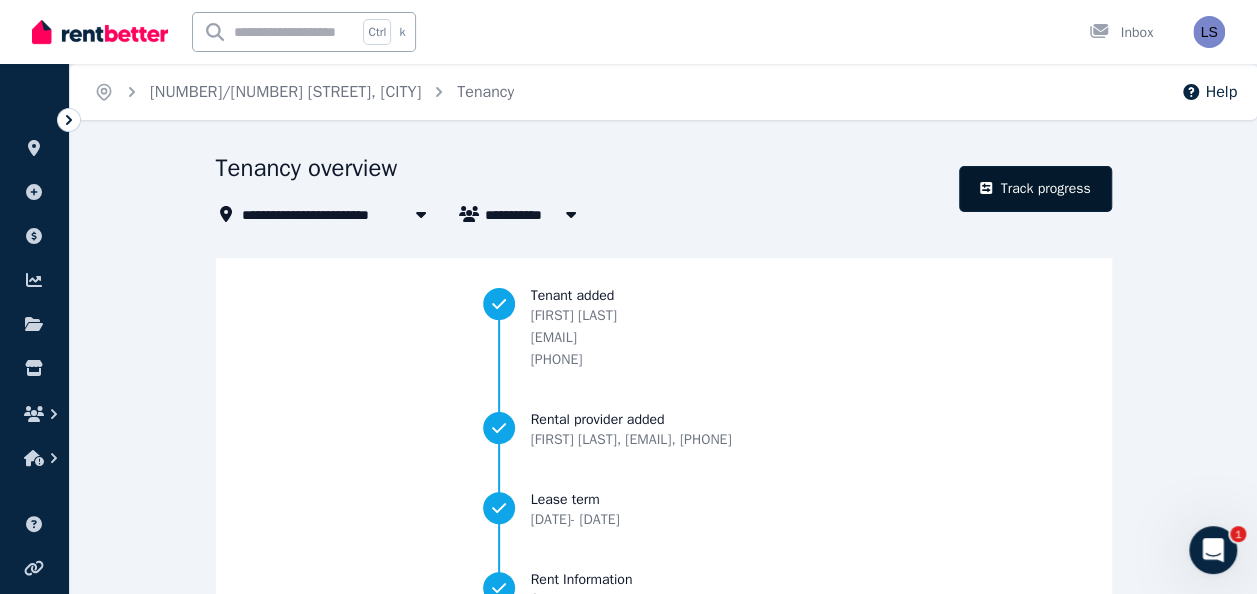 click 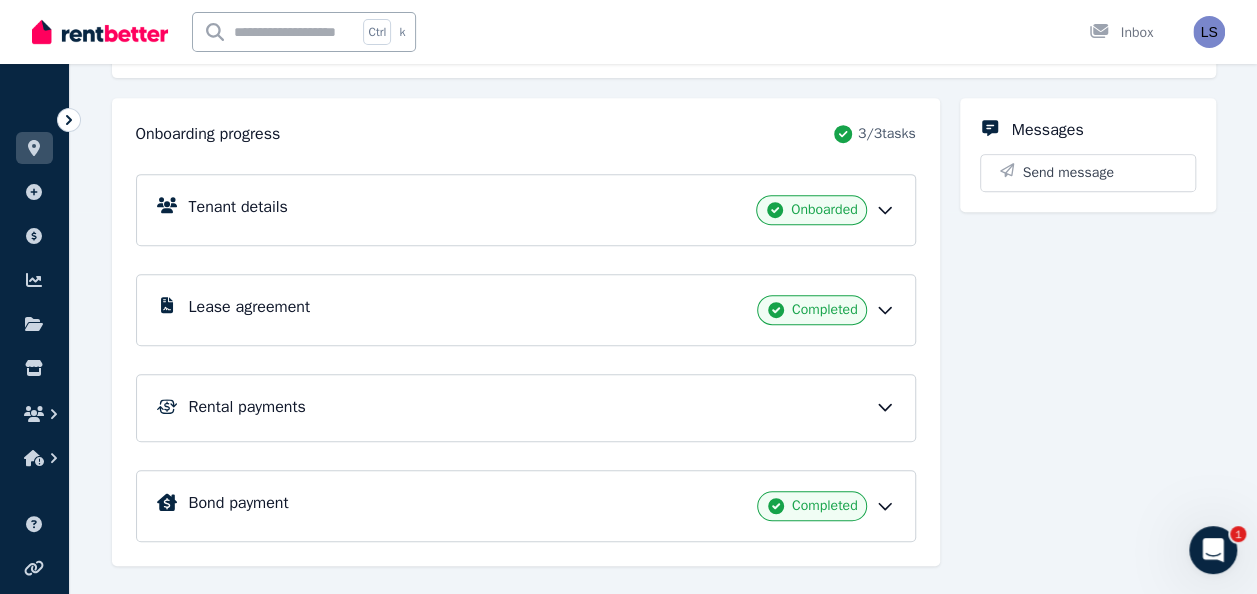 scroll, scrollTop: 416, scrollLeft: 0, axis: vertical 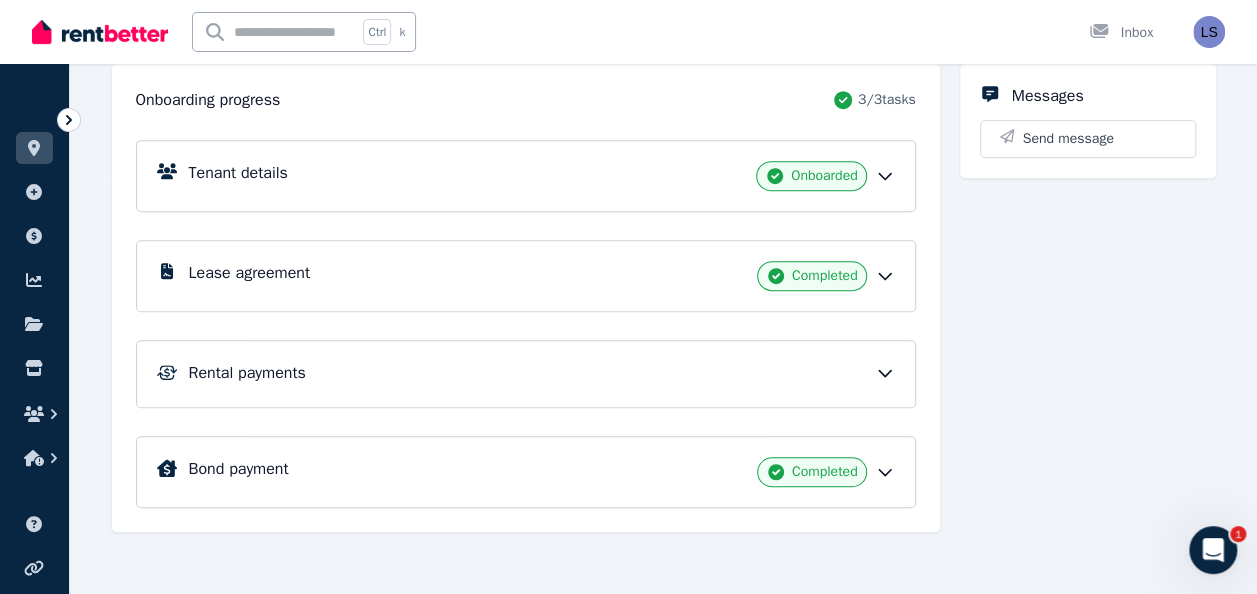 click on "Bond payment Completed" at bounding box center (542, 472) 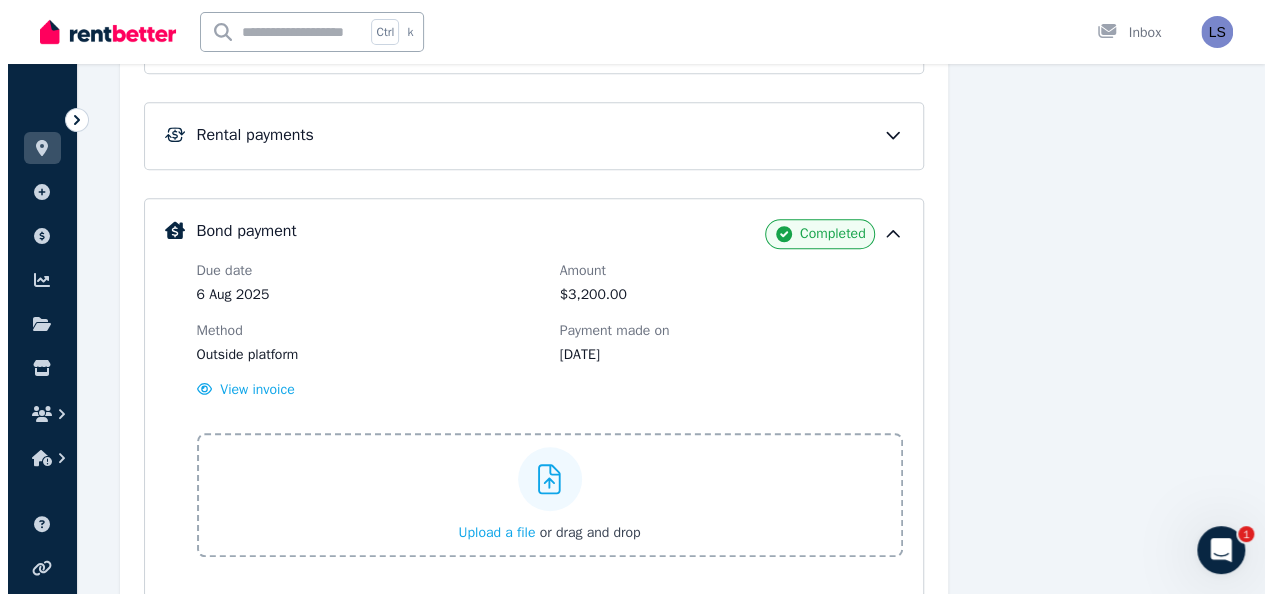 scroll, scrollTop: 672, scrollLeft: 0, axis: vertical 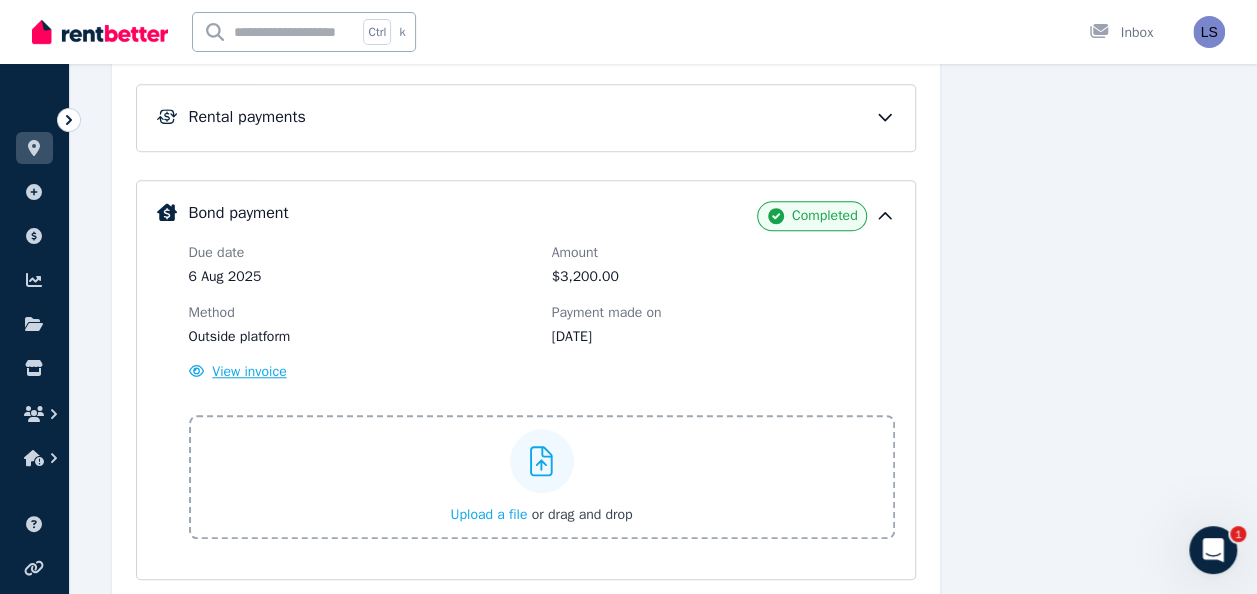 click on "View invoice" at bounding box center [249, 371] 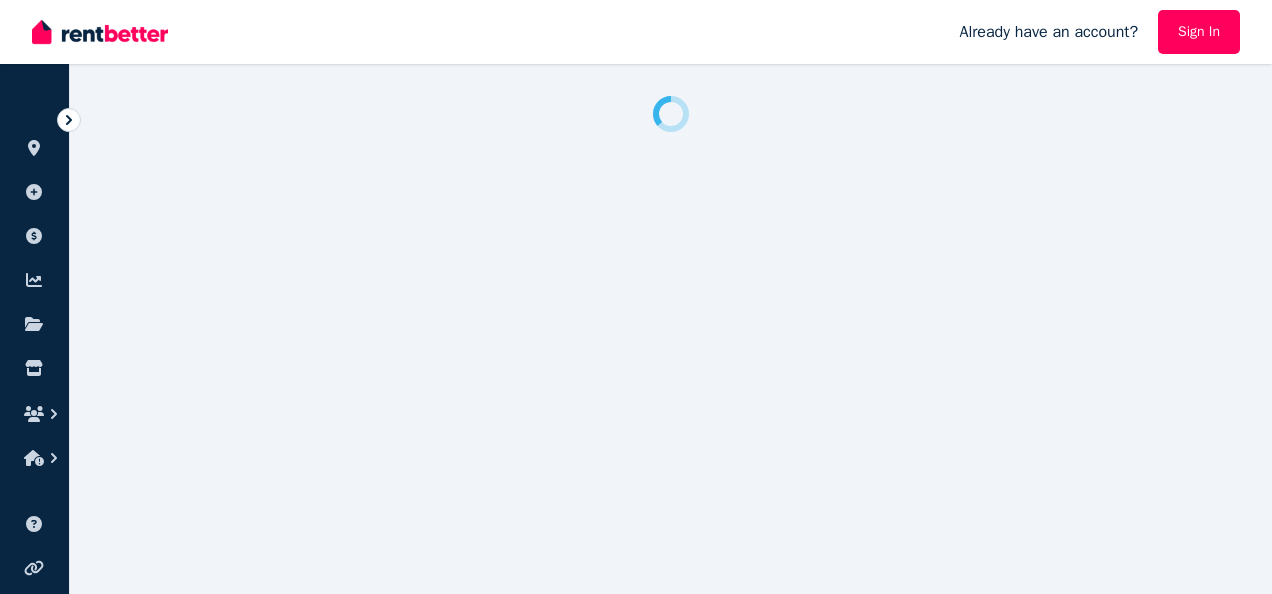 scroll, scrollTop: 0, scrollLeft: 0, axis: both 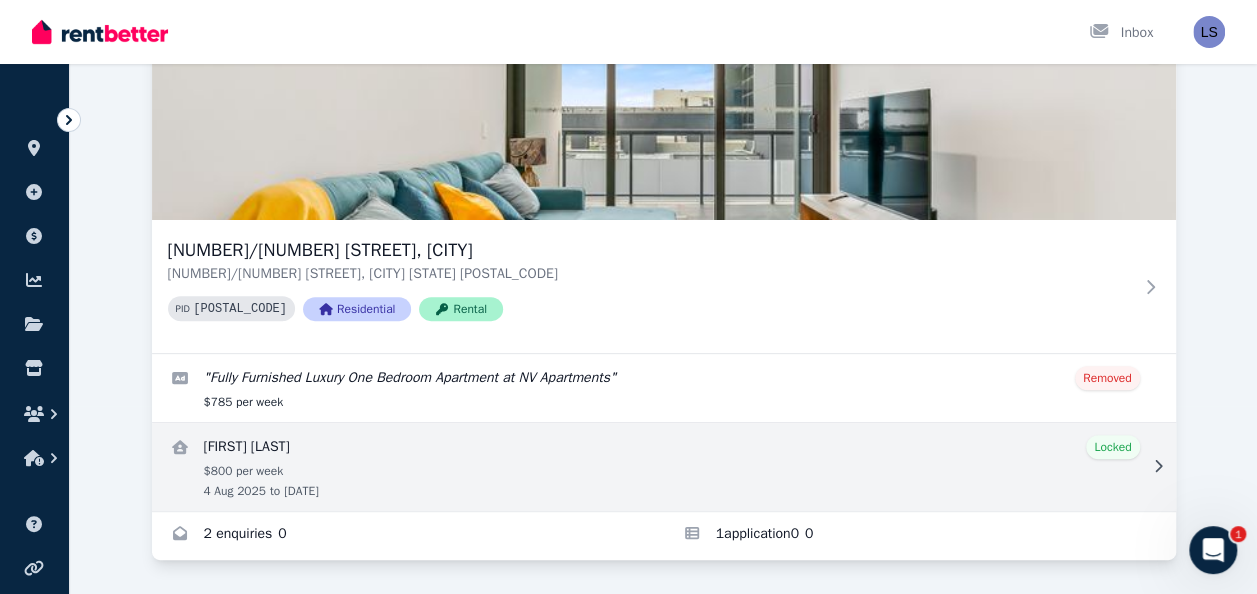 click at bounding box center (664, 467) 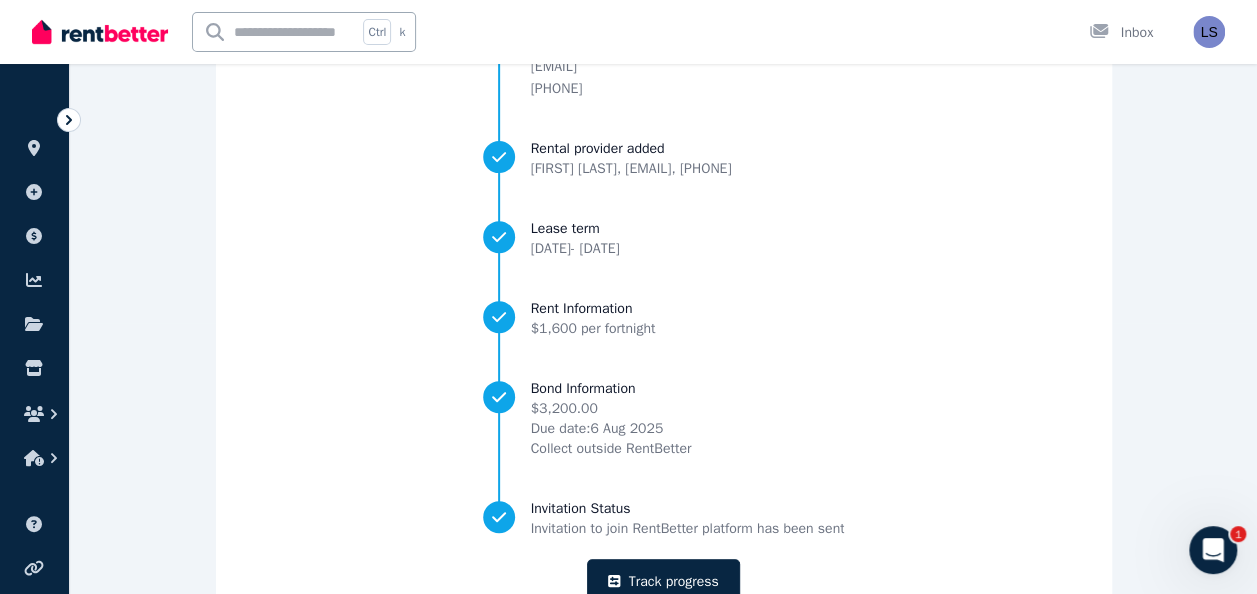 scroll, scrollTop: 345, scrollLeft: 0, axis: vertical 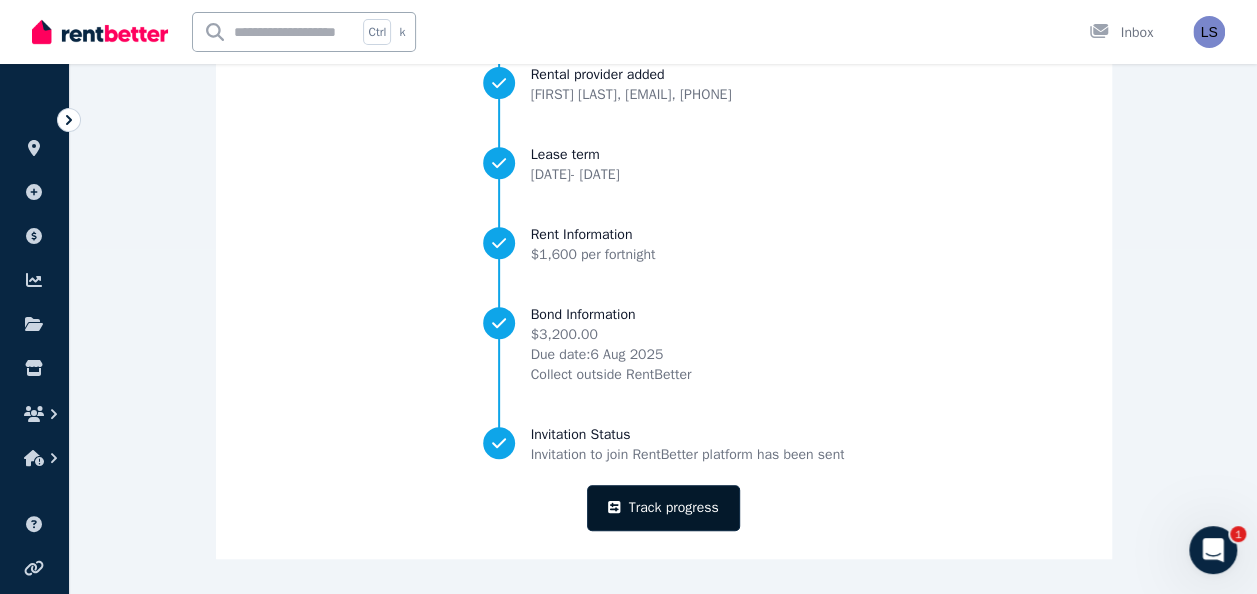 click on "Track progress" at bounding box center (663, 508) 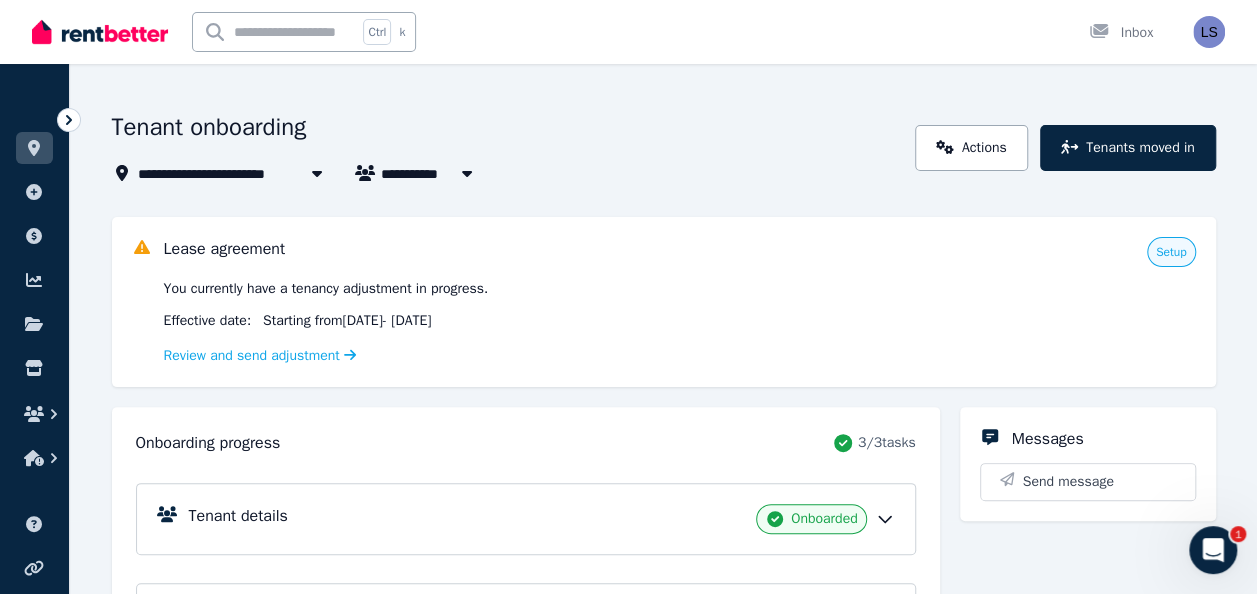 scroll, scrollTop: 78, scrollLeft: 0, axis: vertical 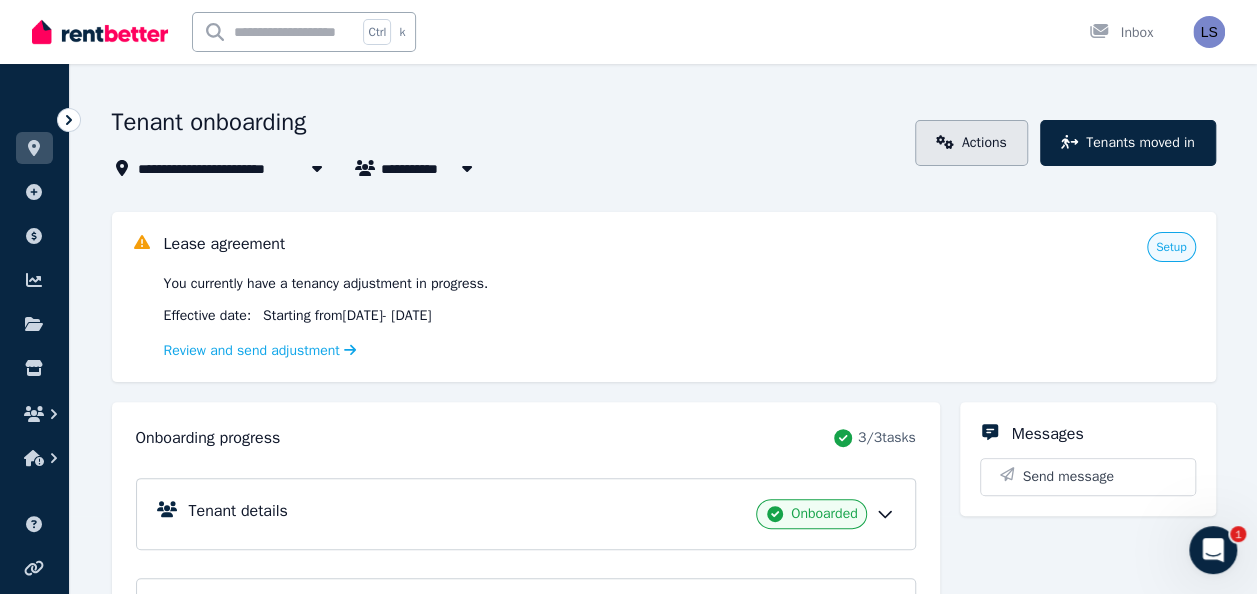 click on "Actions" at bounding box center [971, 143] 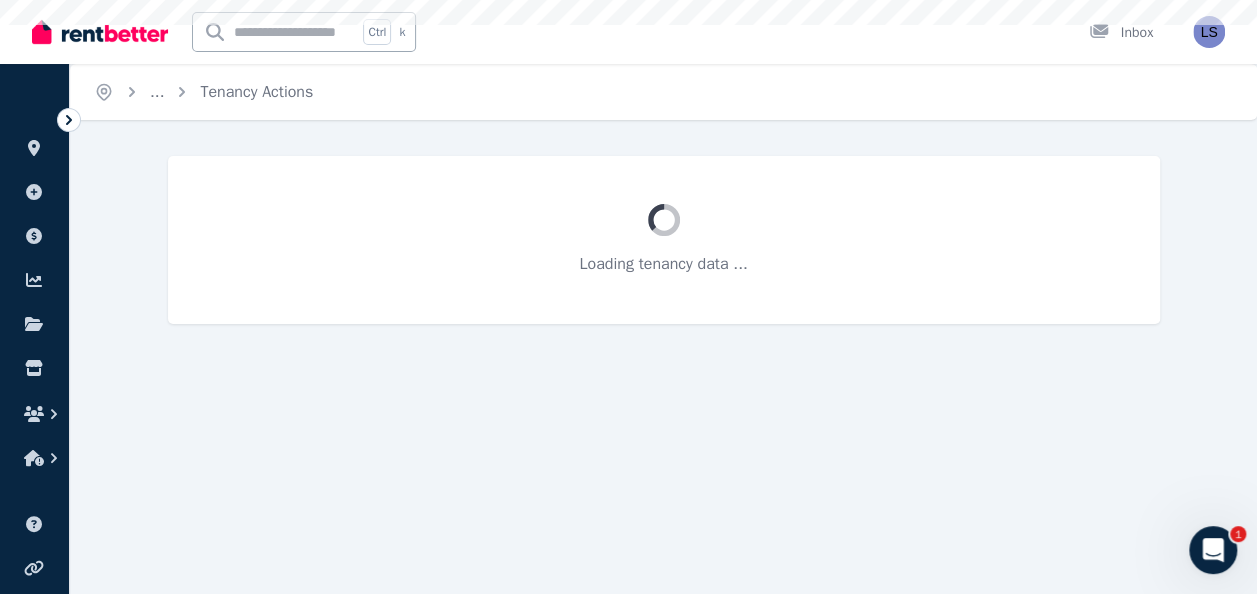 scroll, scrollTop: 0, scrollLeft: 0, axis: both 